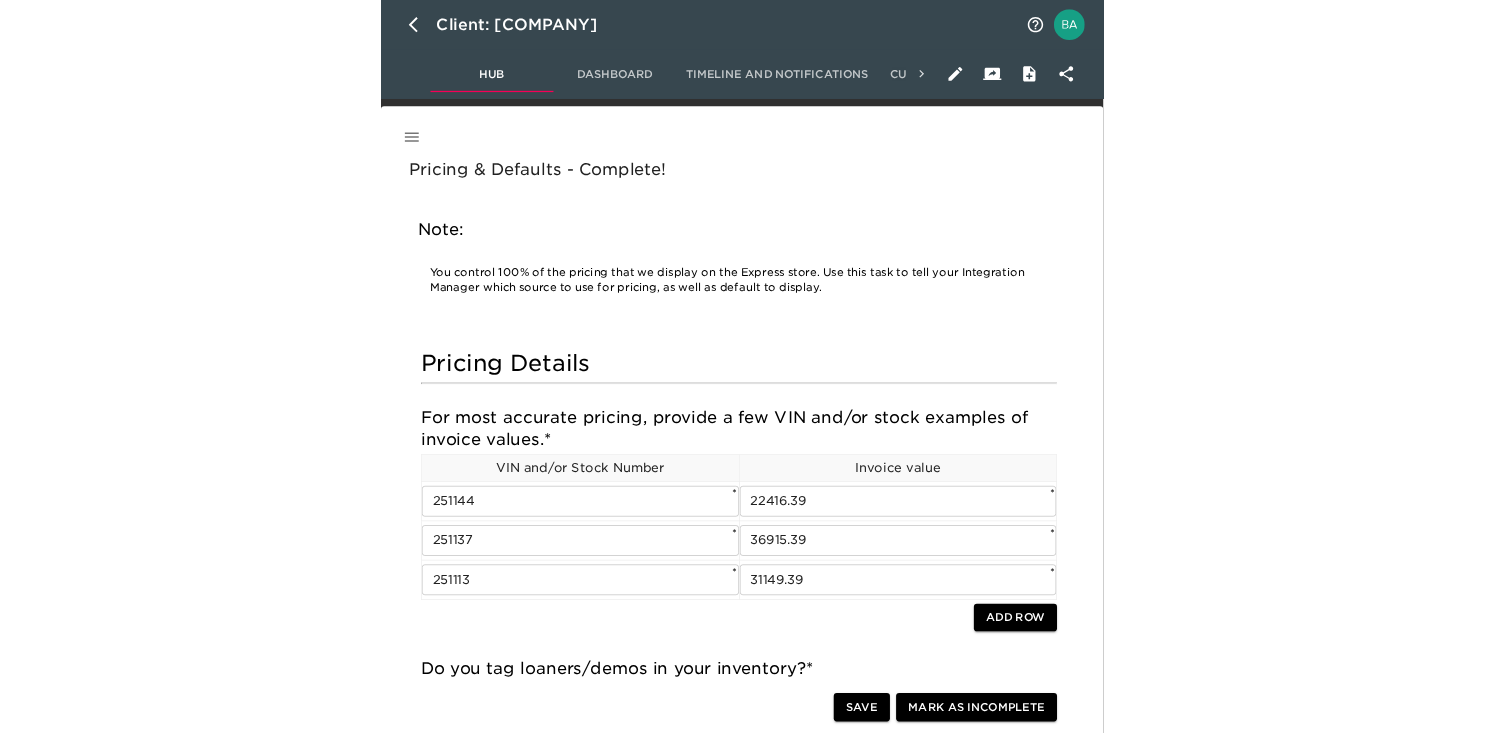 scroll, scrollTop: 294, scrollLeft: 0, axis: vertical 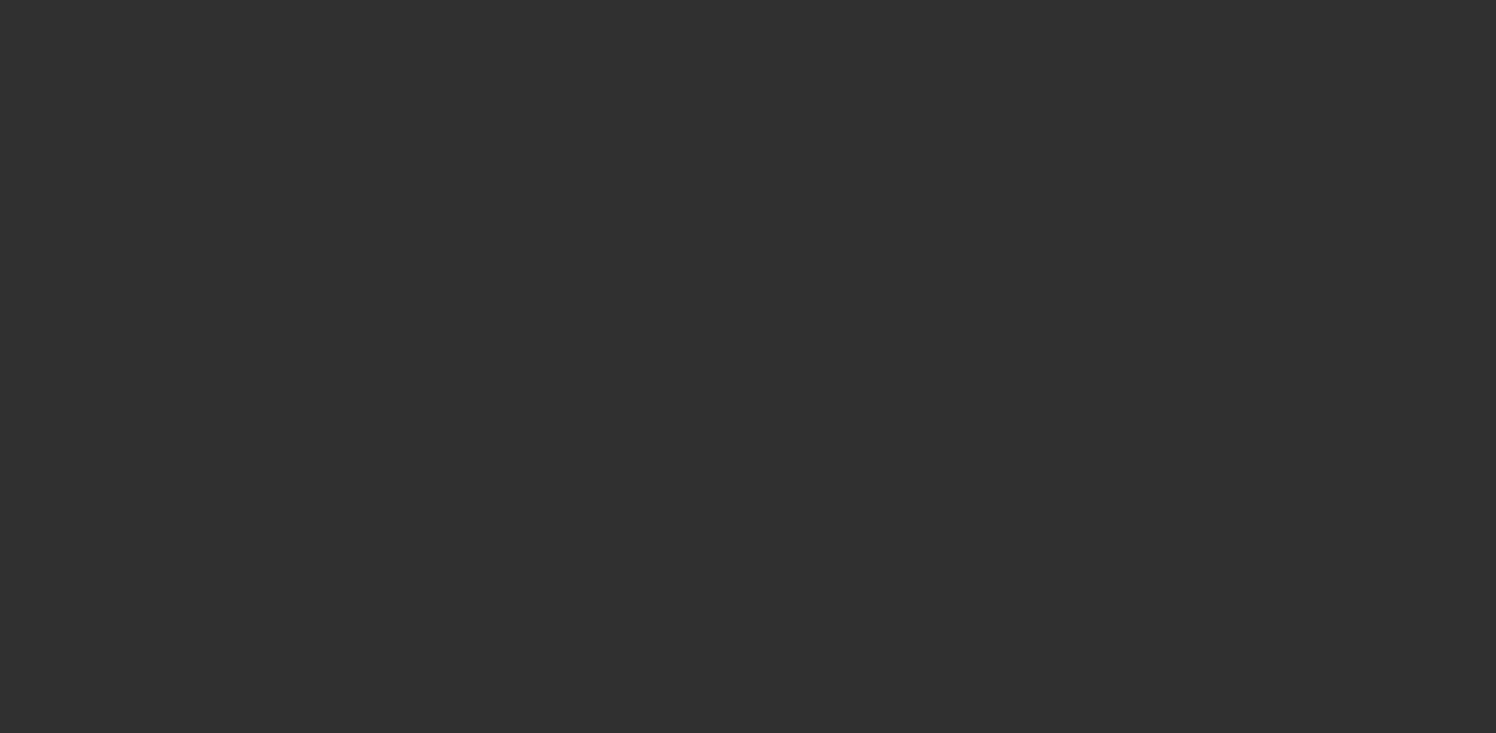 select on "10" 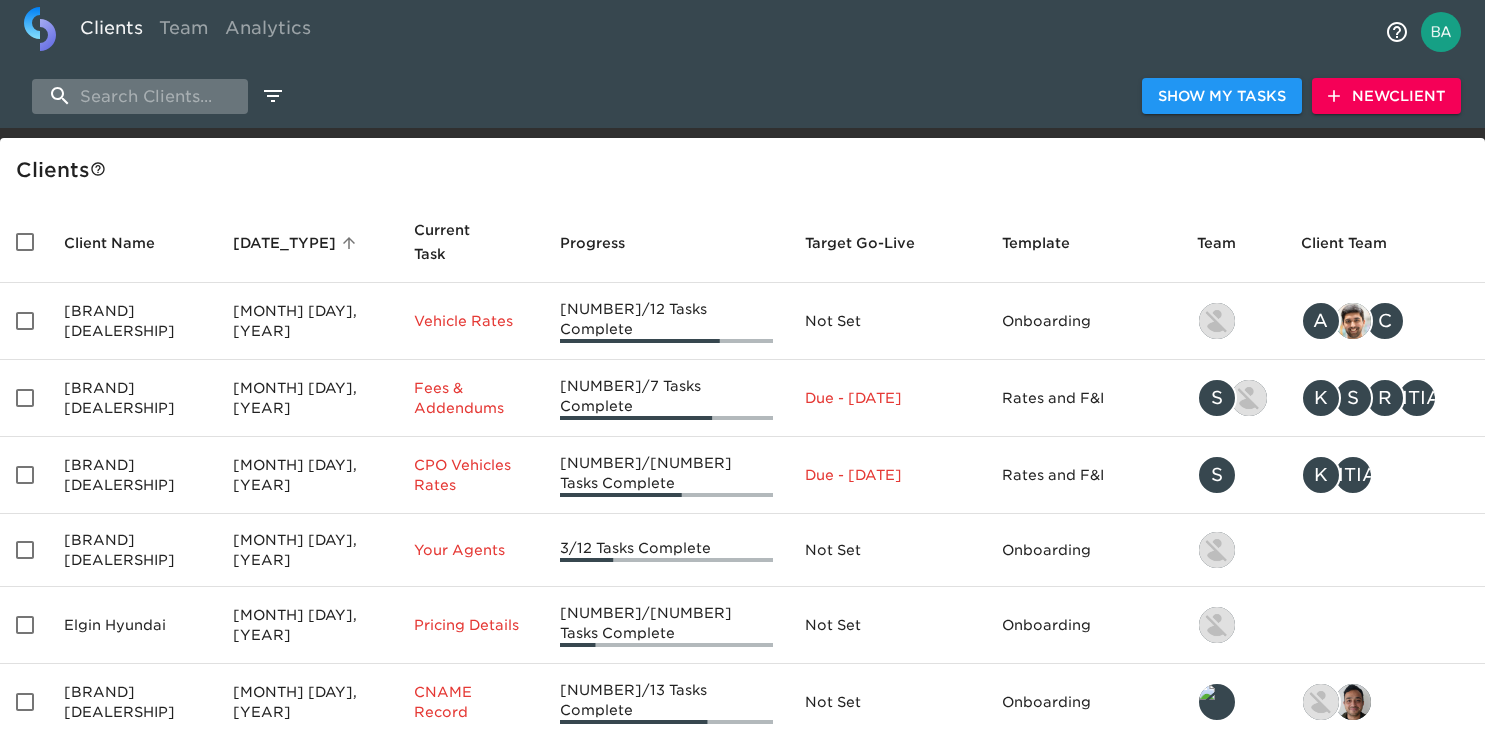 click at bounding box center [140, 96] 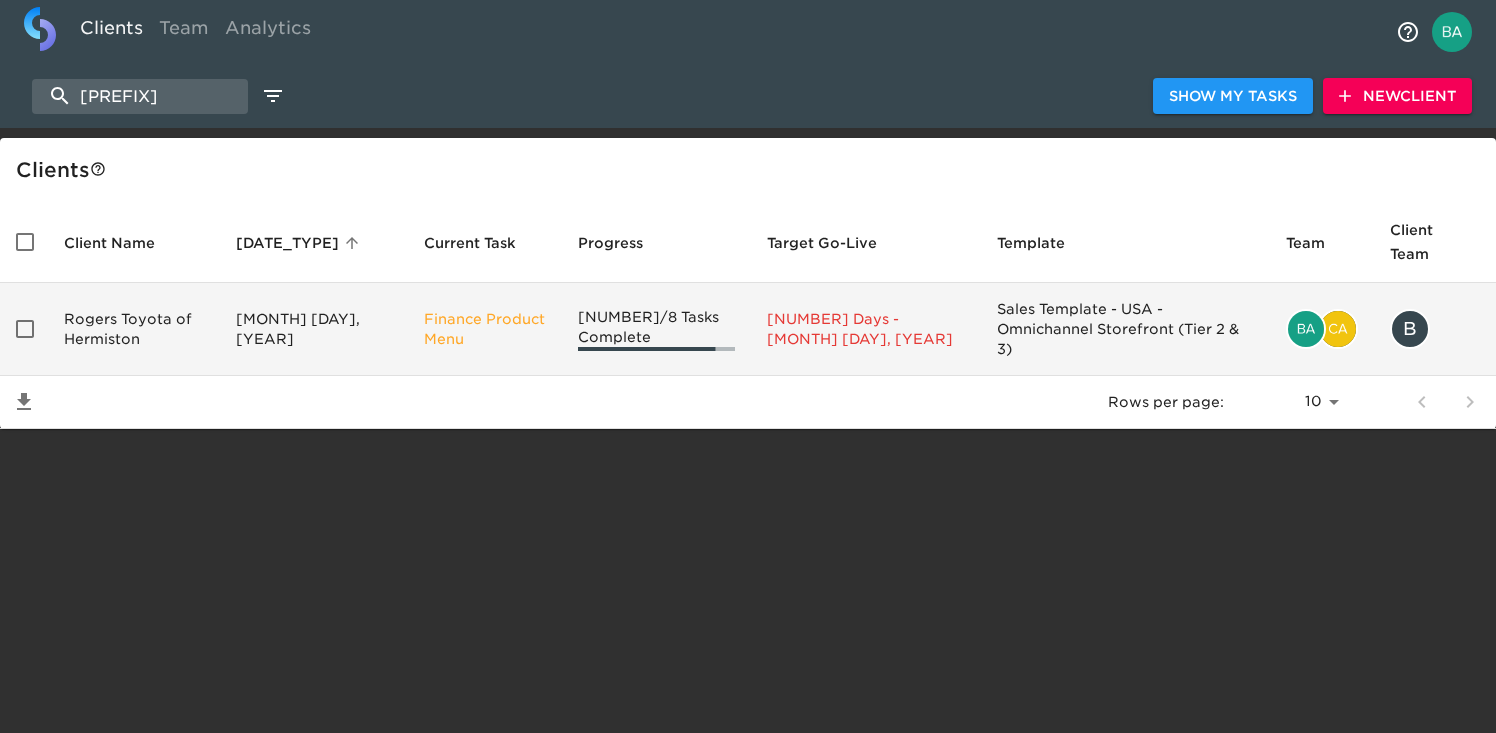 type on "herm" 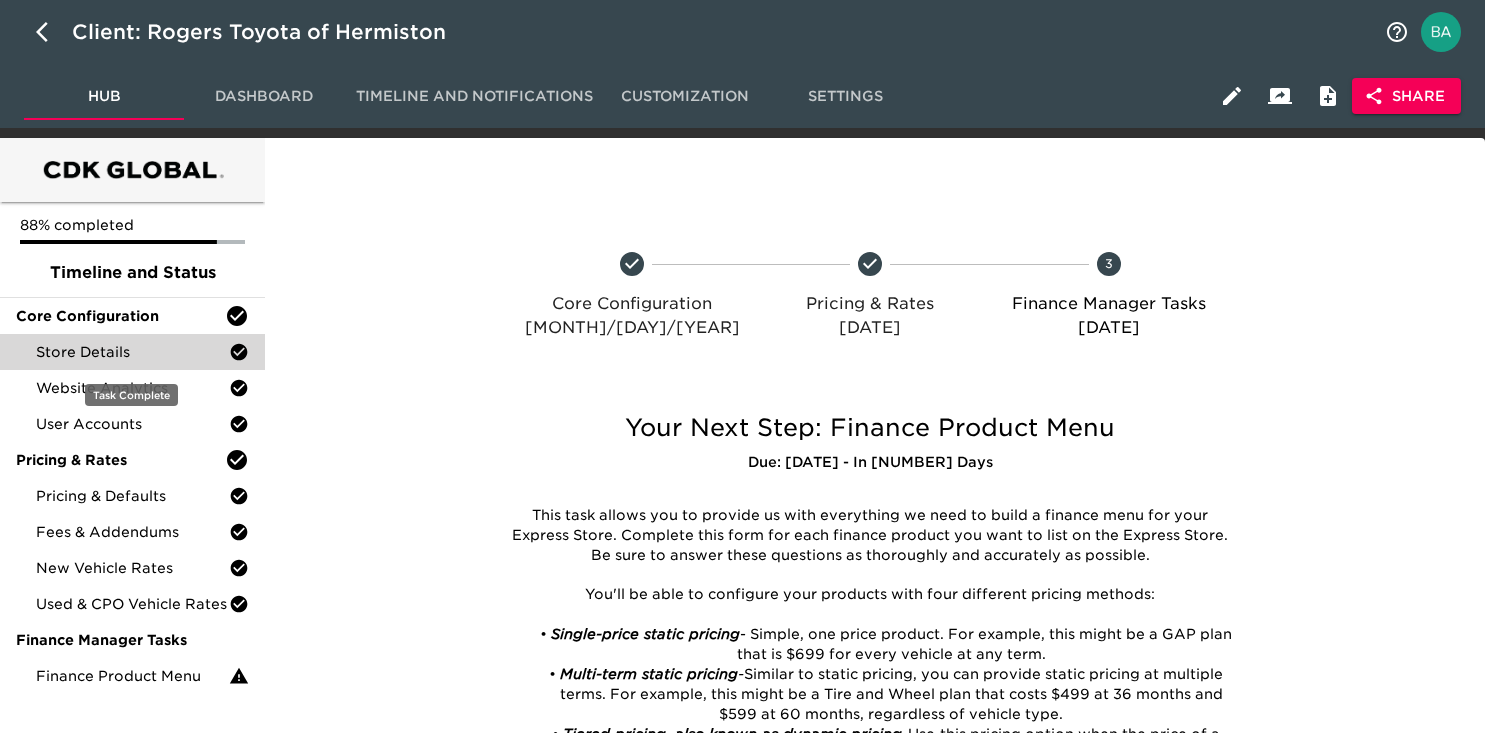 click on "Store Details" at bounding box center (132, 352) 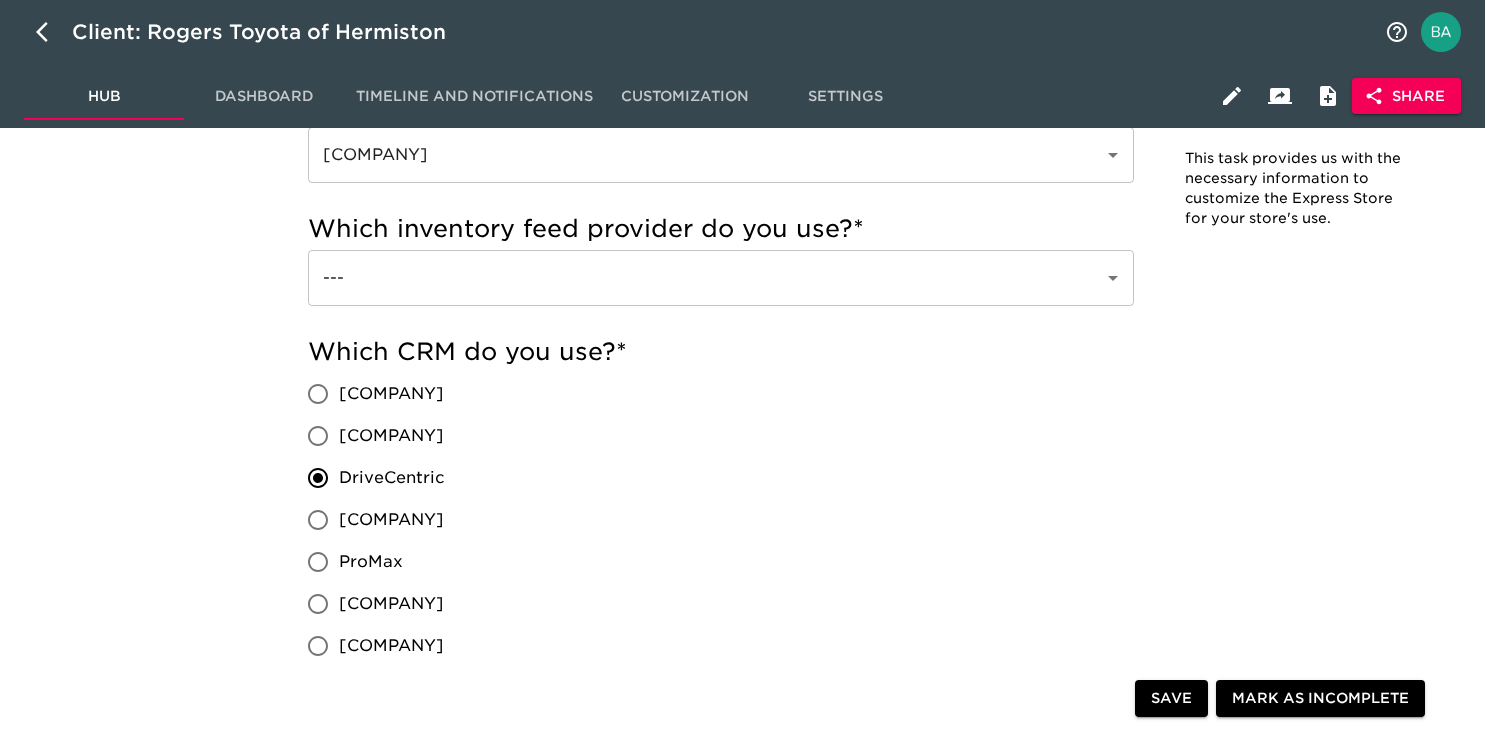 scroll, scrollTop: 0, scrollLeft: 0, axis: both 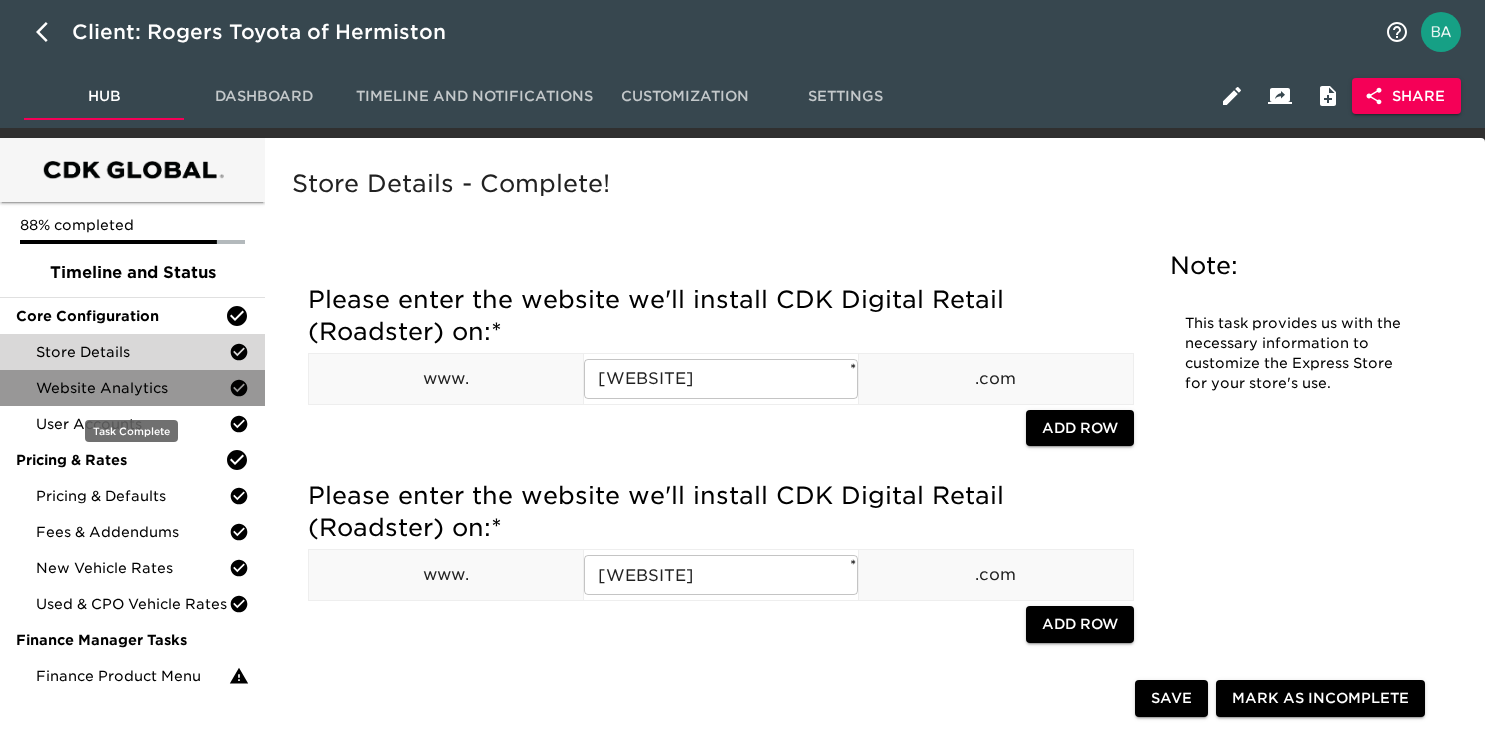 click on "88% completed Timeline and Status Core Configuration Store Details Website Analytics User Accounts Pricing & Rates Pricing & Defaults Fees & Addendums New Vehicle Rates Used & CPO Vehicle Rates Finance Manager Tasks Finance Product Menu" at bounding box center (132, 452) 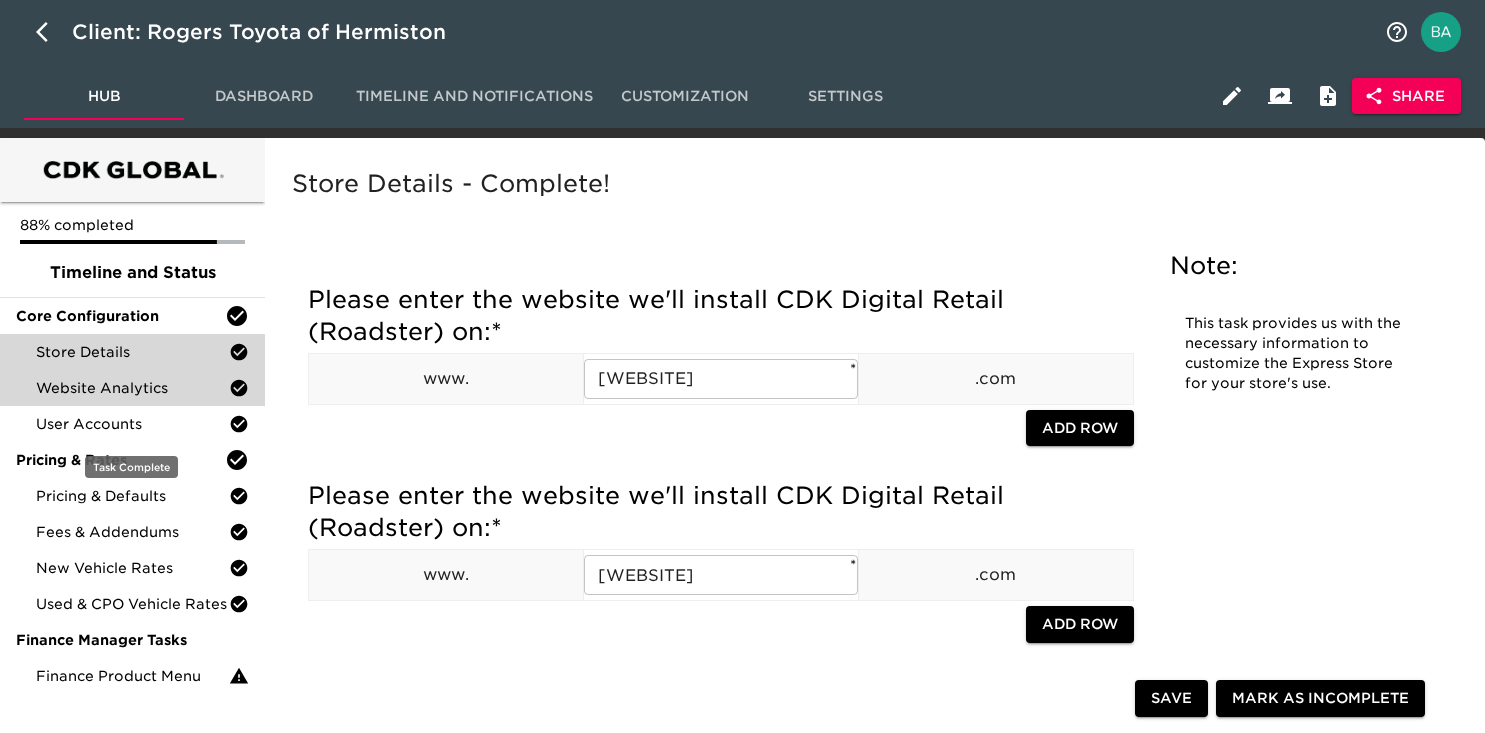click on "Website Analytics" at bounding box center [132, 388] 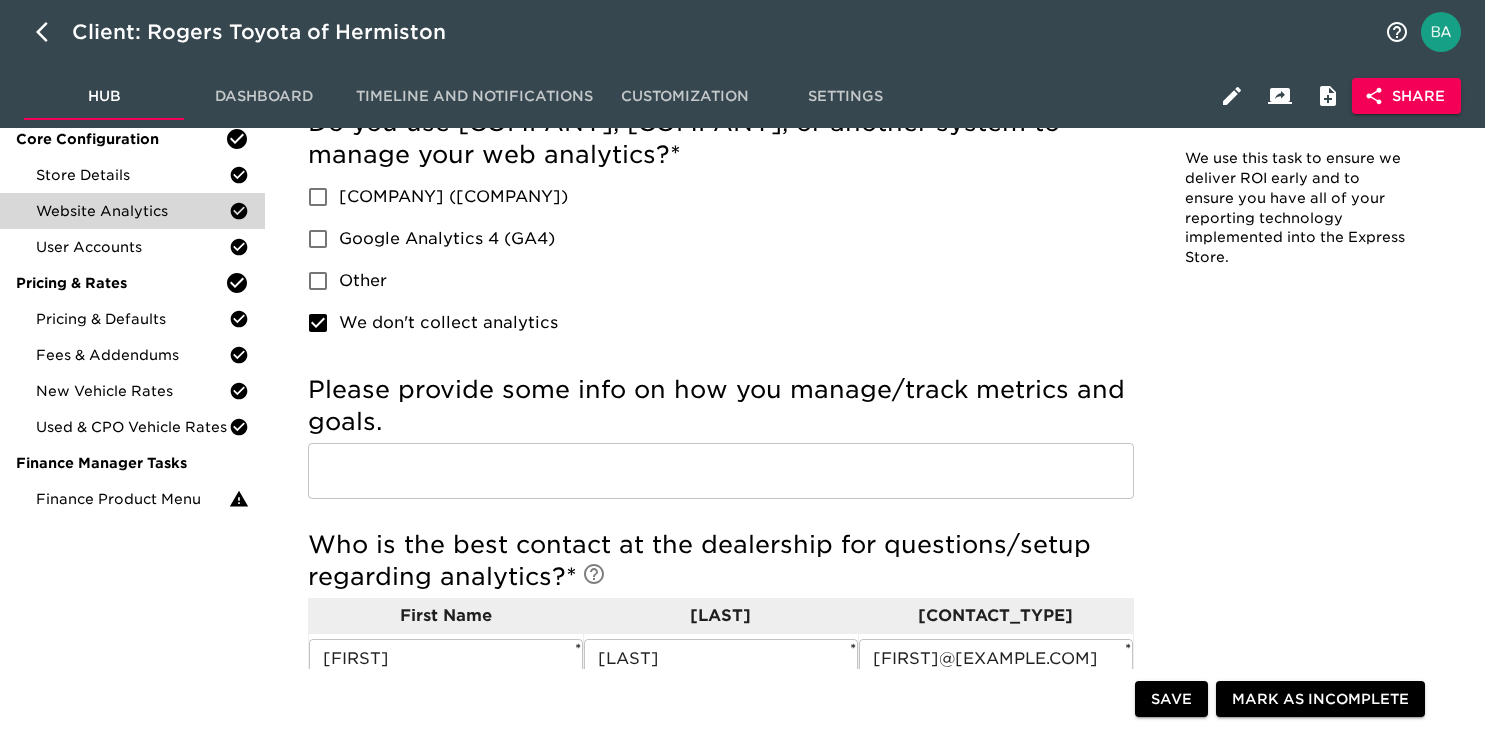 scroll, scrollTop: 0, scrollLeft: 0, axis: both 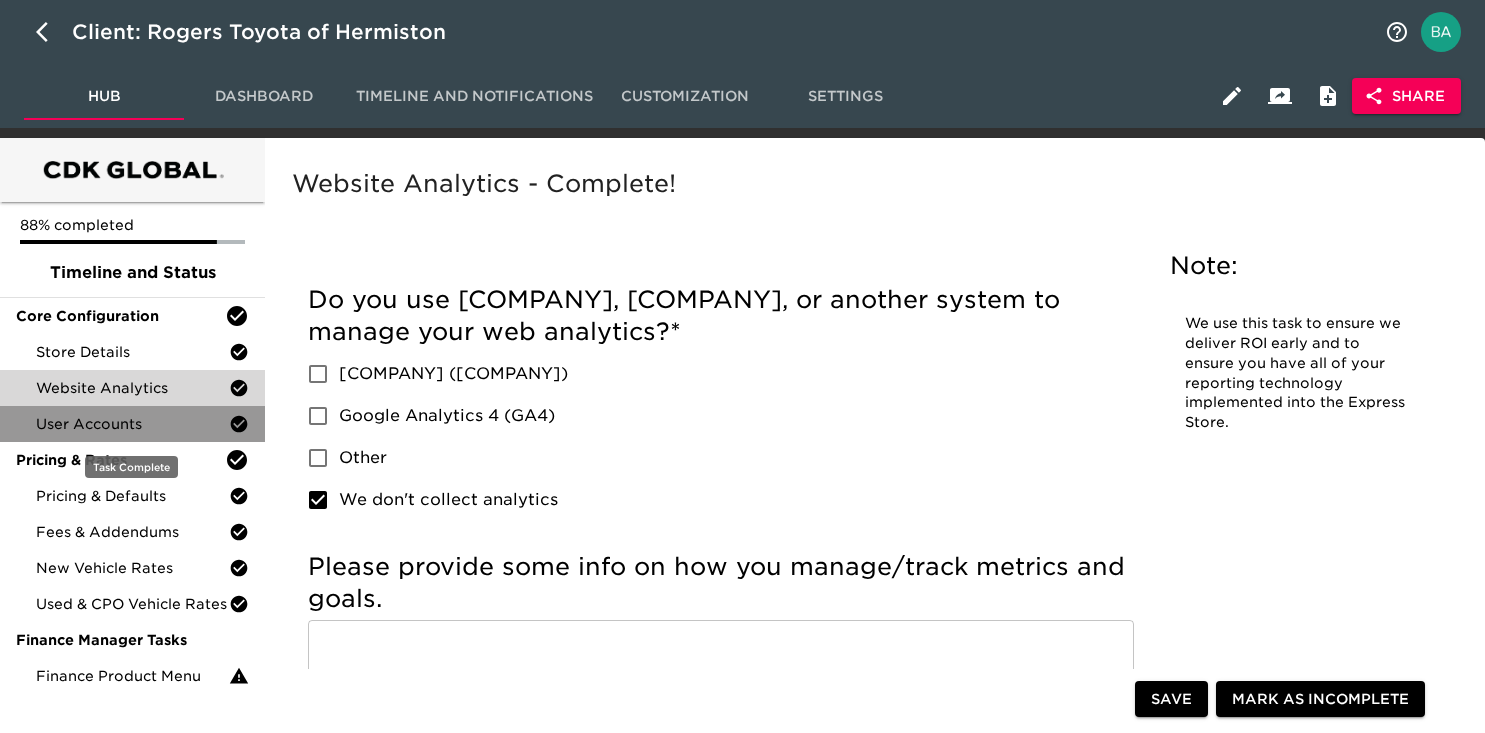 click on "User Accounts" at bounding box center (132, 424) 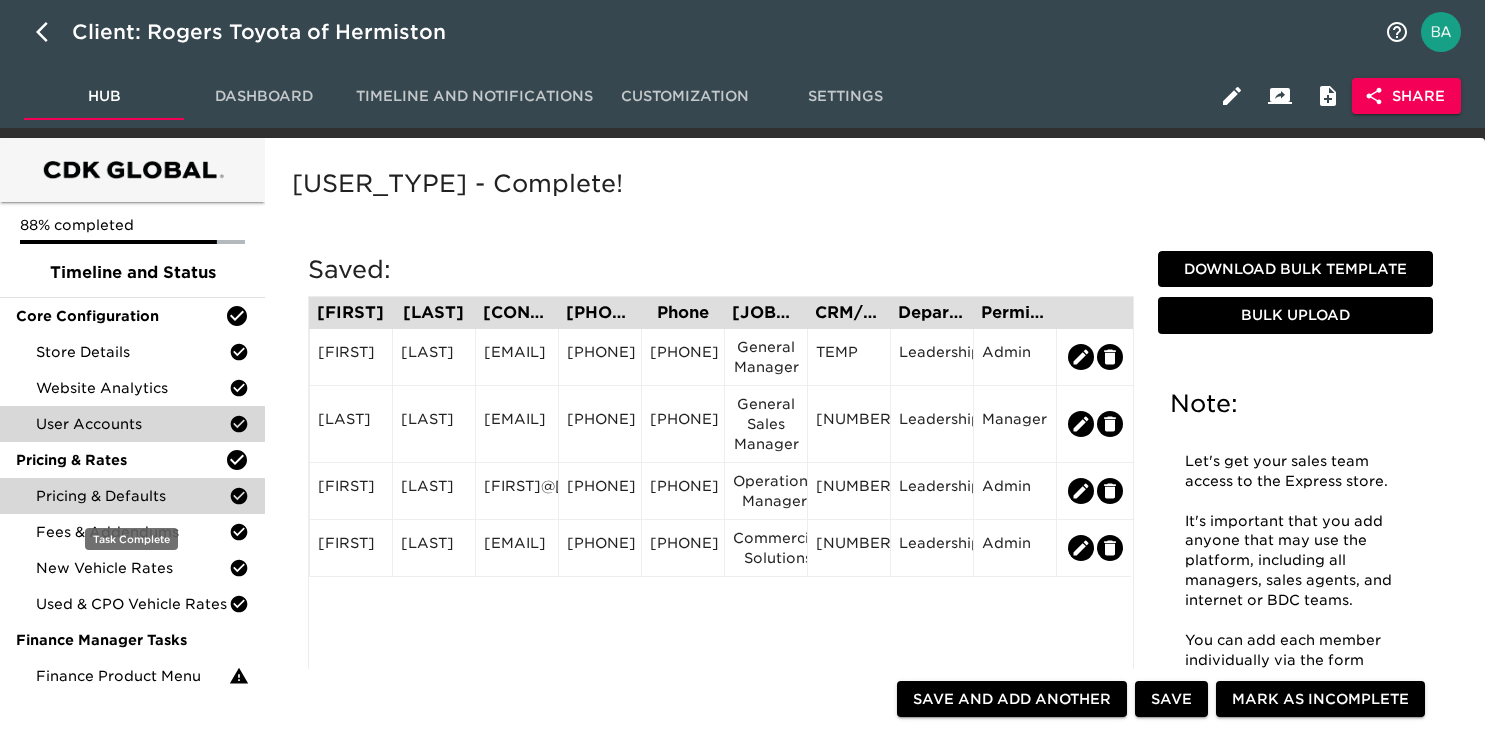 click on "Pricing & Defaults" at bounding box center (132, 496) 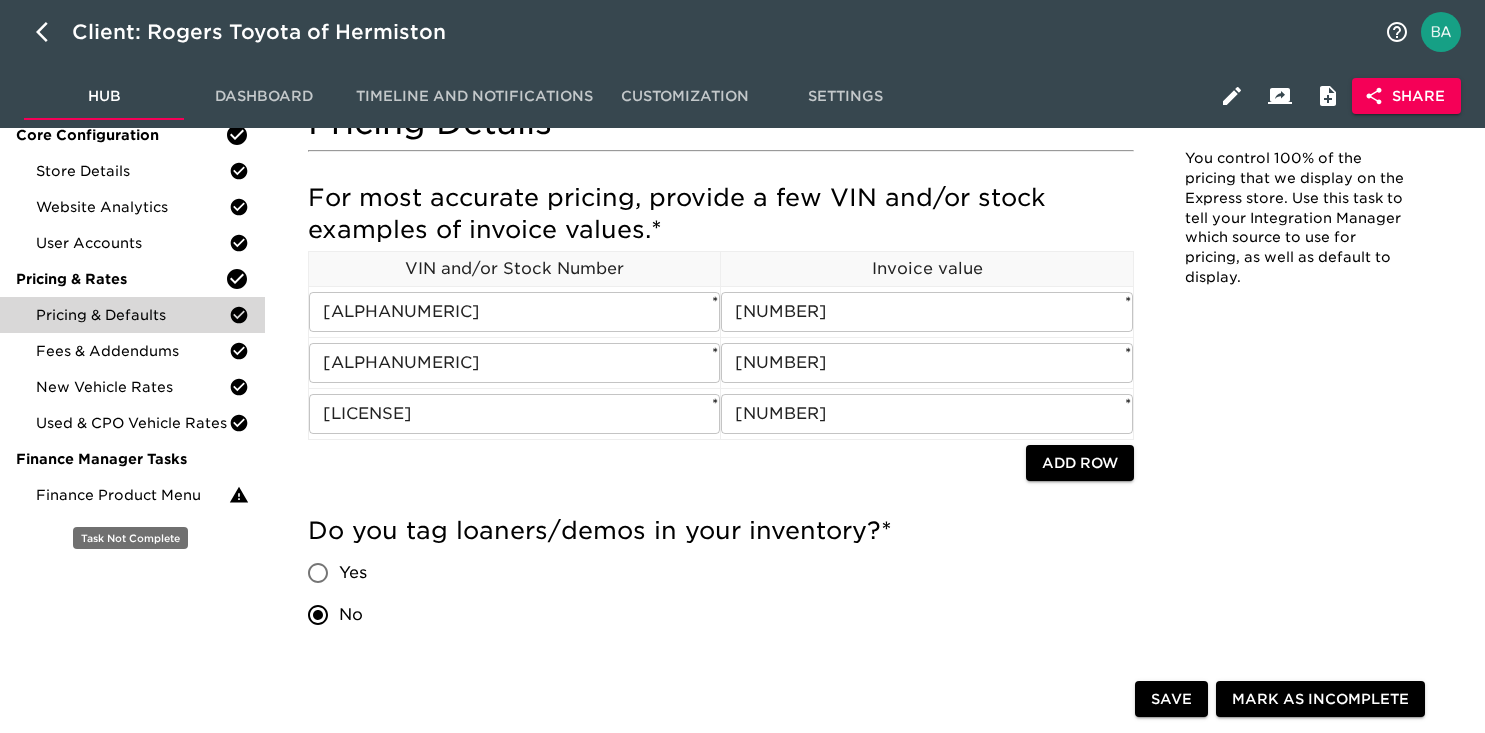 scroll, scrollTop: 187, scrollLeft: 0, axis: vertical 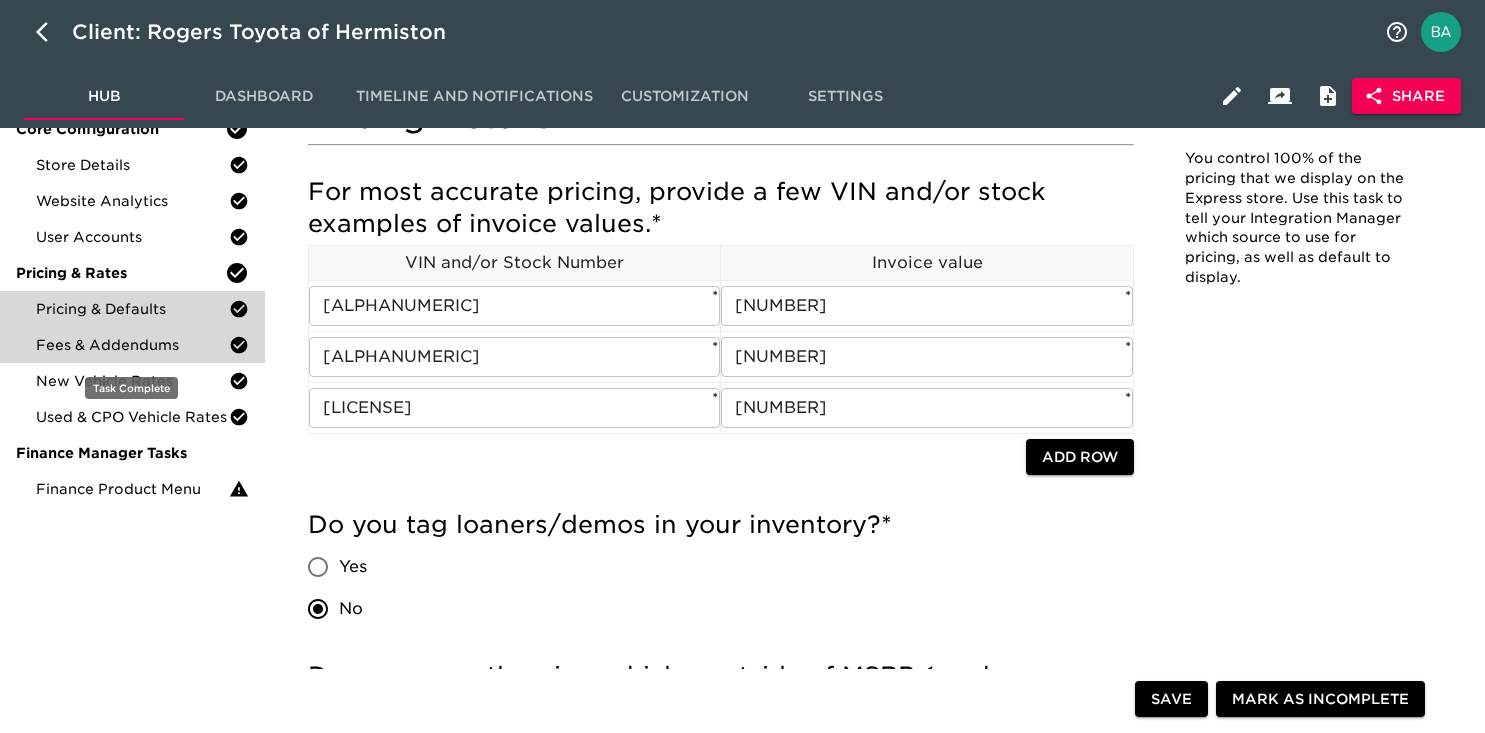 click on "Fees & Addendums" at bounding box center [132, 345] 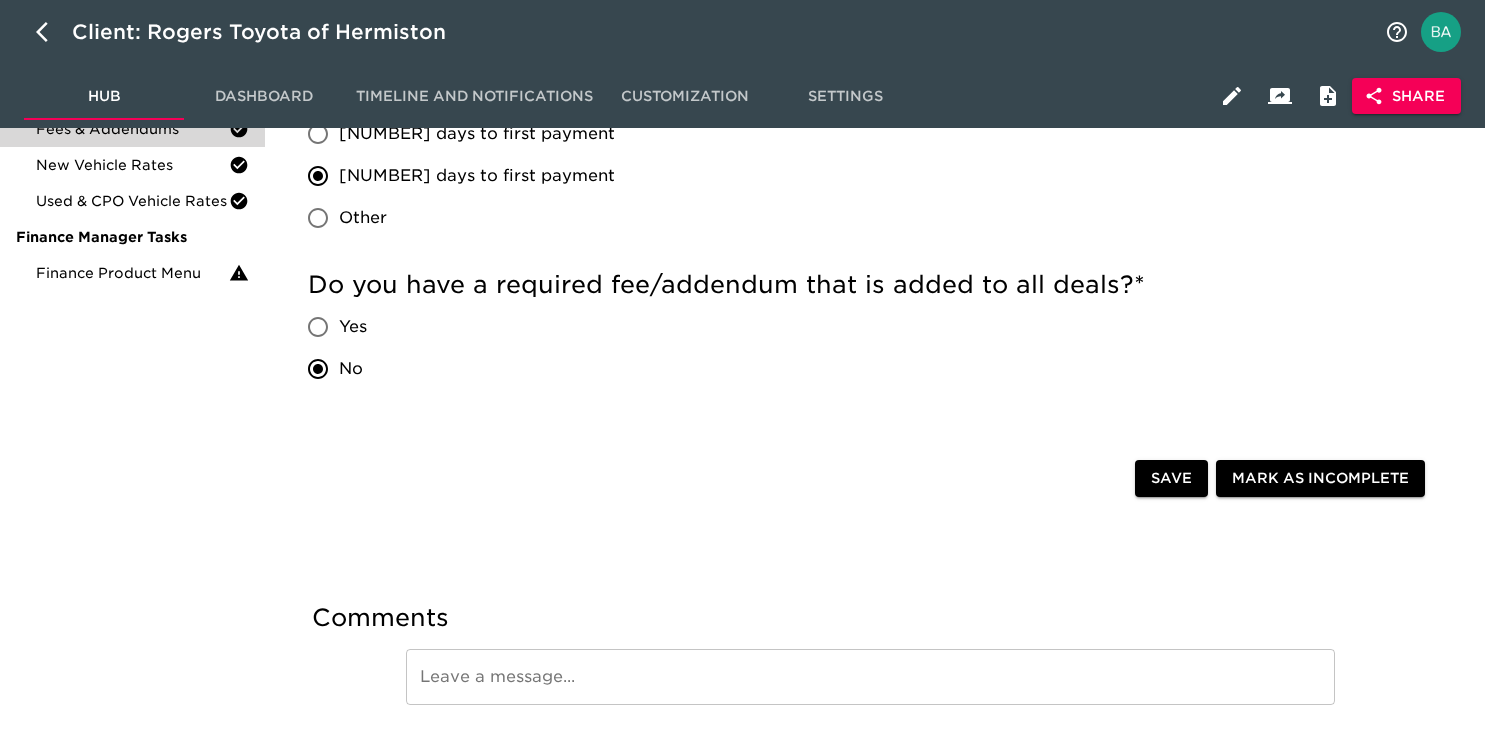 scroll, scrollTop: 172, scrollLeft: 0, axis: vertical 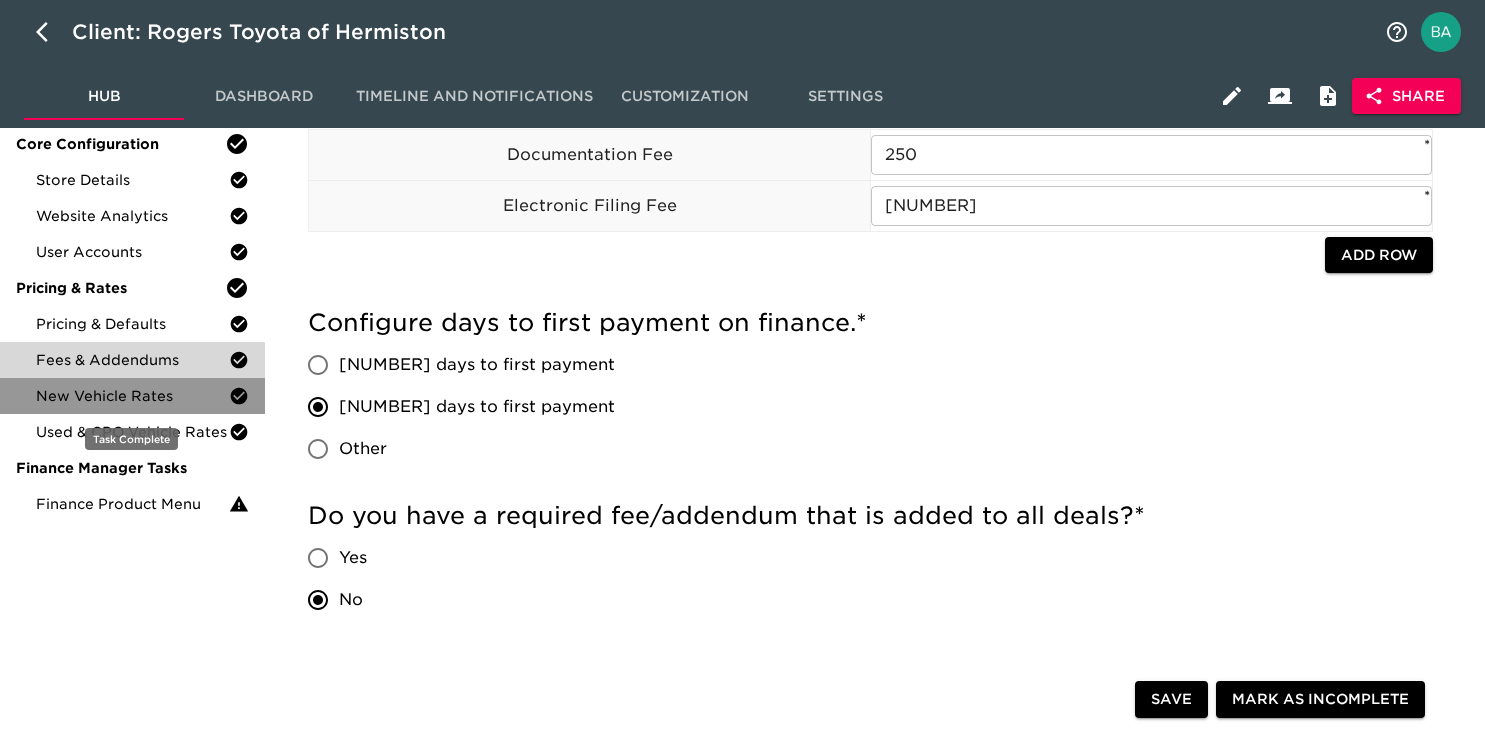 click on "New Vehicle Rates" at bounding box center (132, 396) 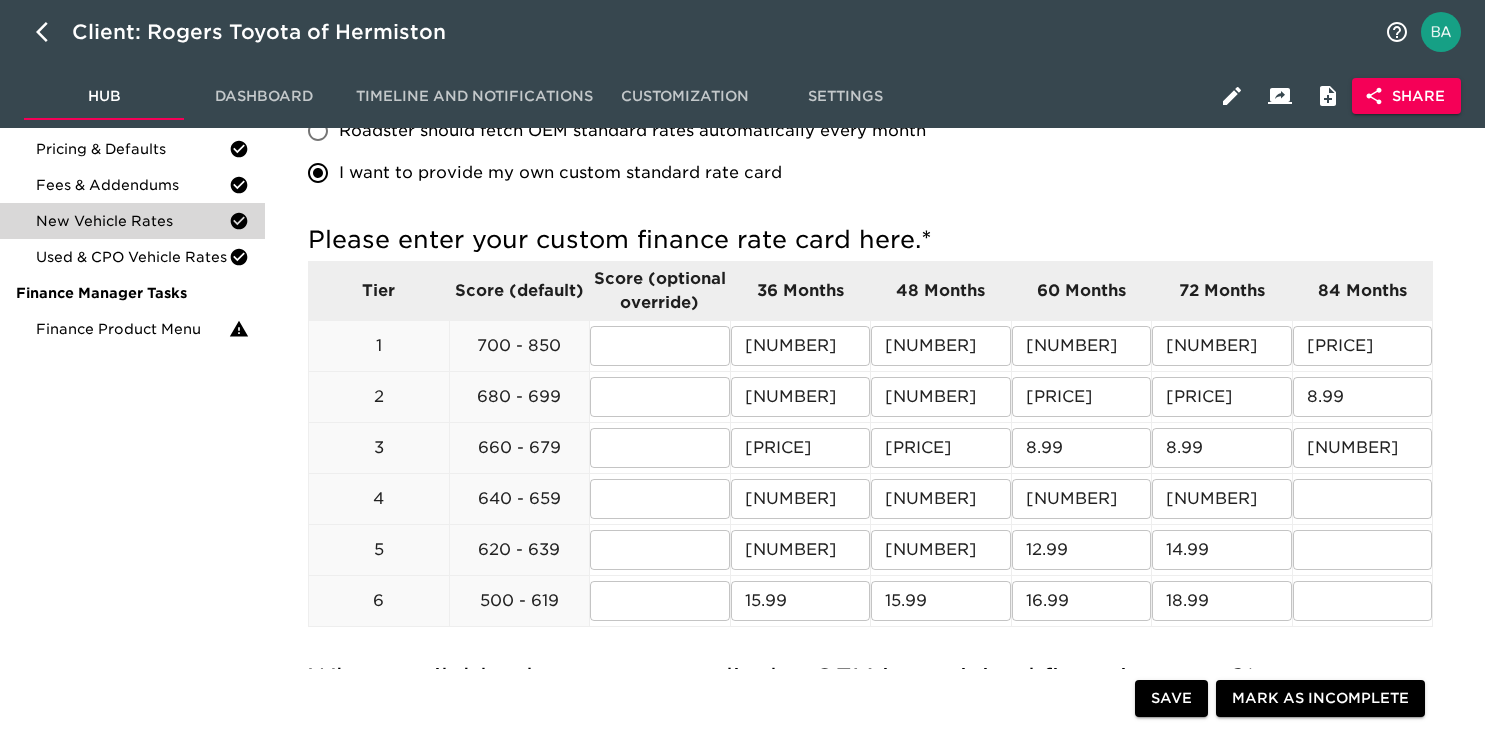scroll, scrollTop: 348, scrollLeft: 0, axis: vertical 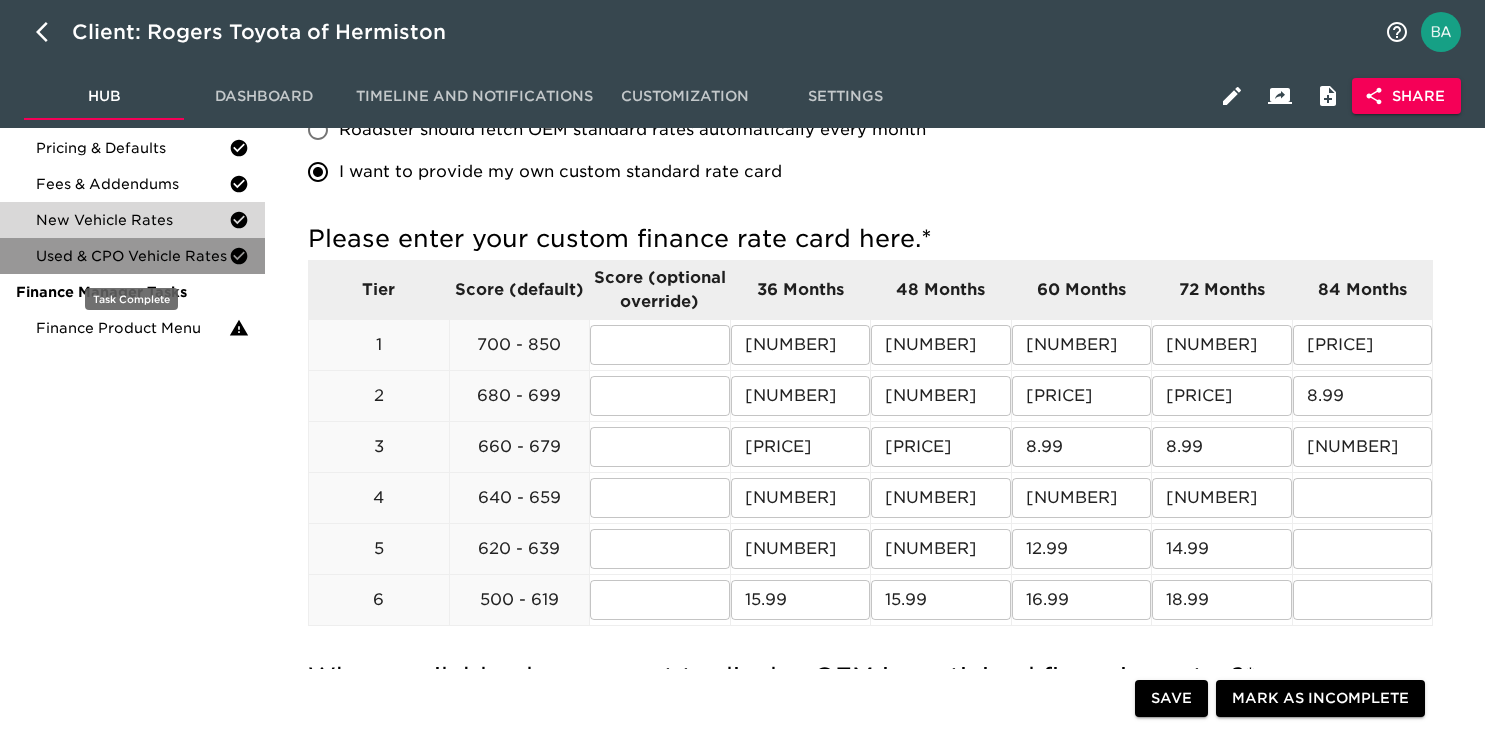 click on "Used & CPO Vehicle Rates" at bounding box center (132, 256) 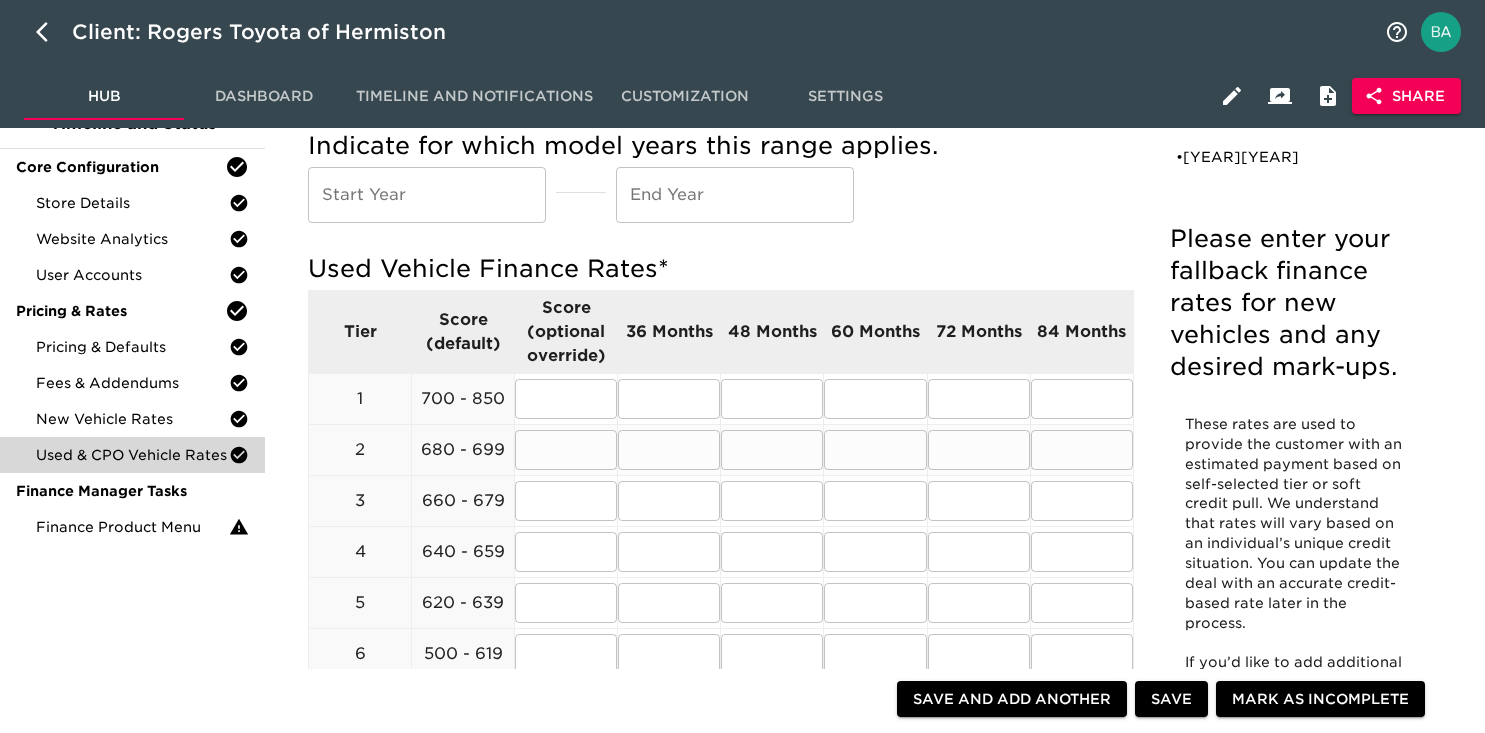 scroll, scrollTop: 178, scrollLeft: 0, axis: vertical 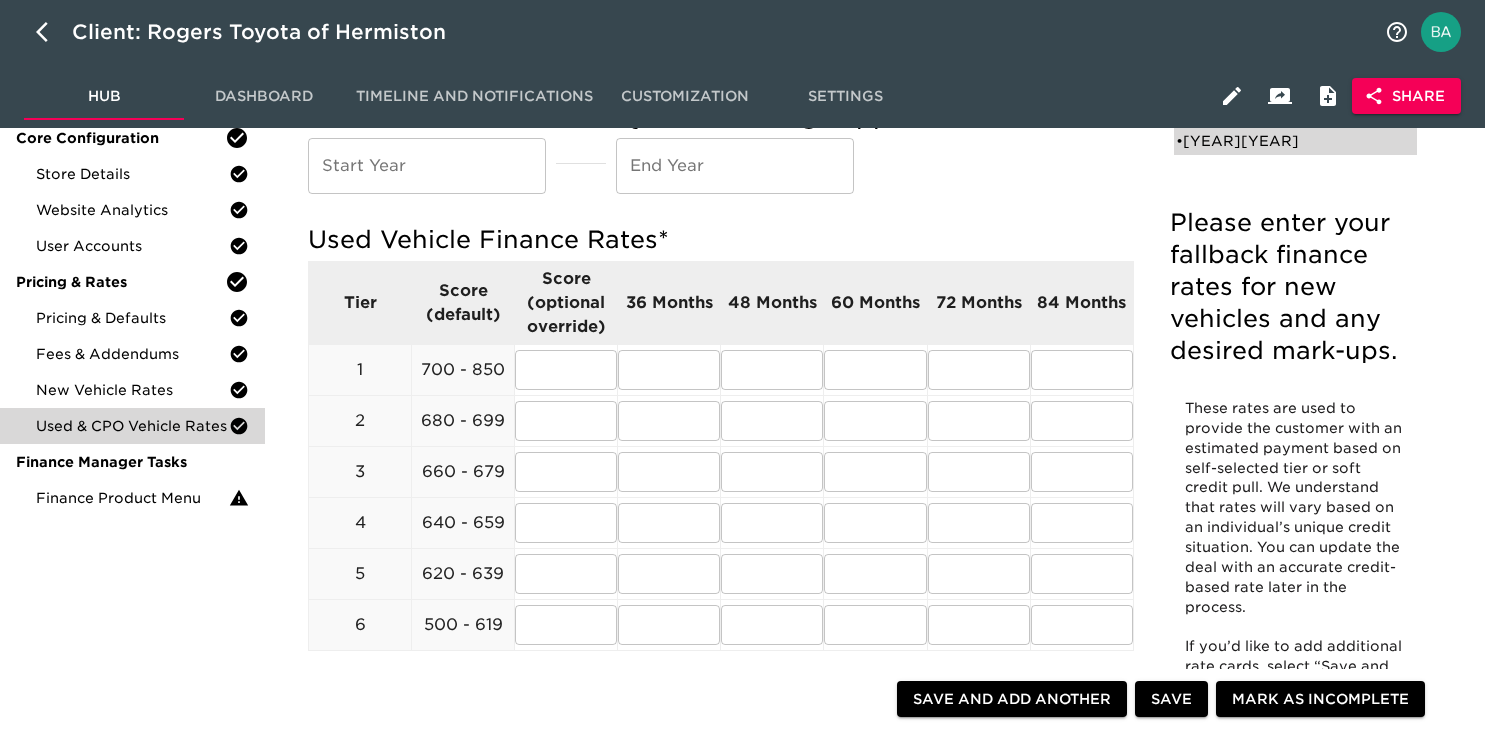 click on "•  20182026" at bounding box center [1281, 141] 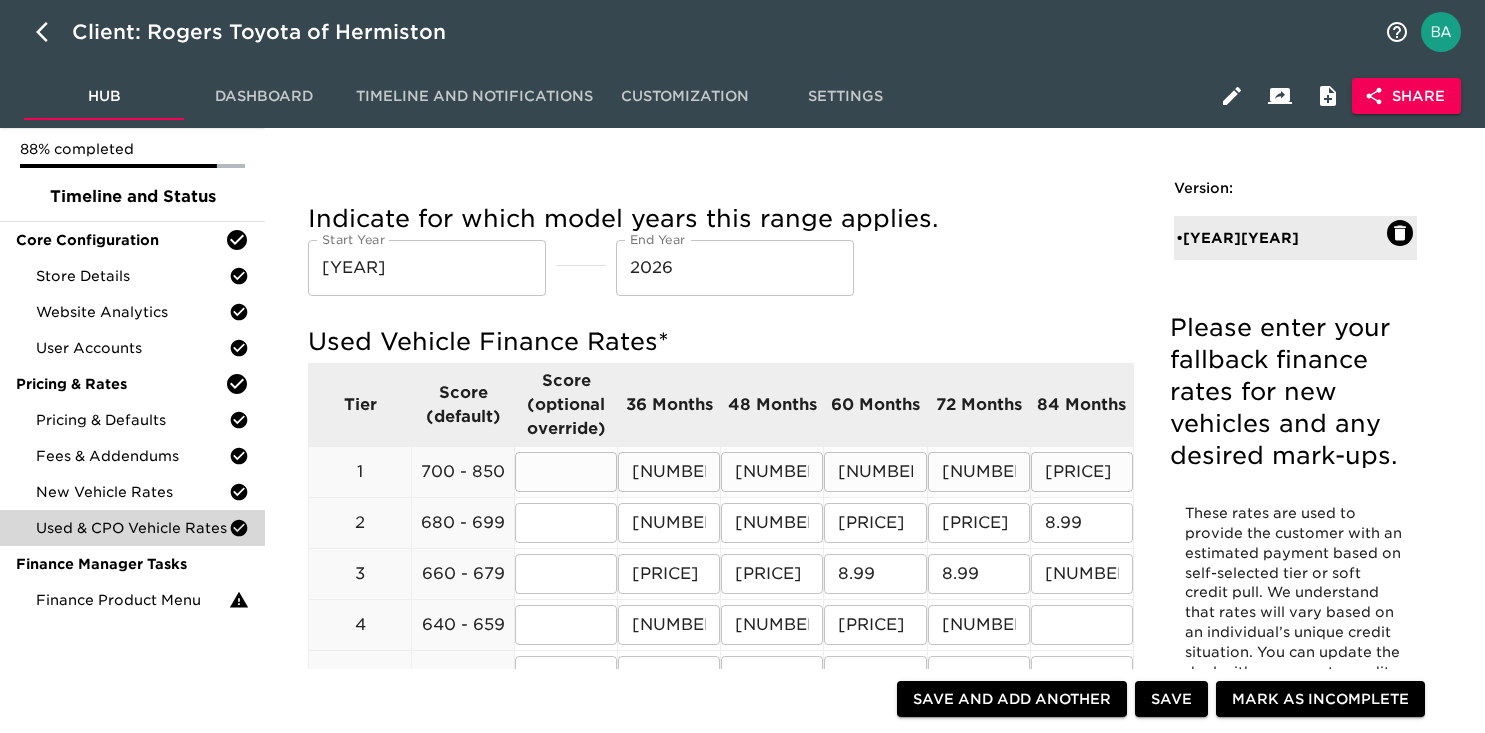 scroll, scrollTop: 72, scrollLeft: 0, axis: vertical 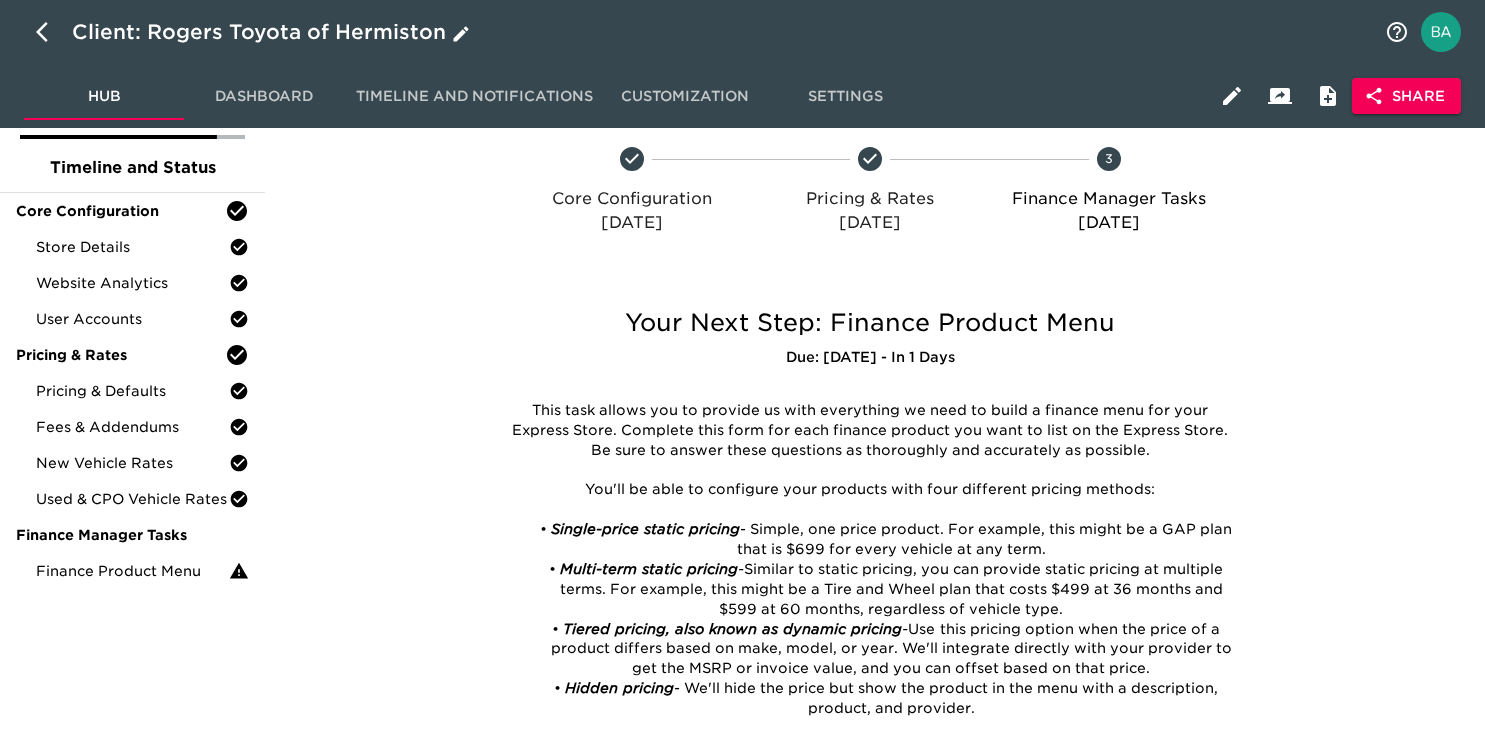 click 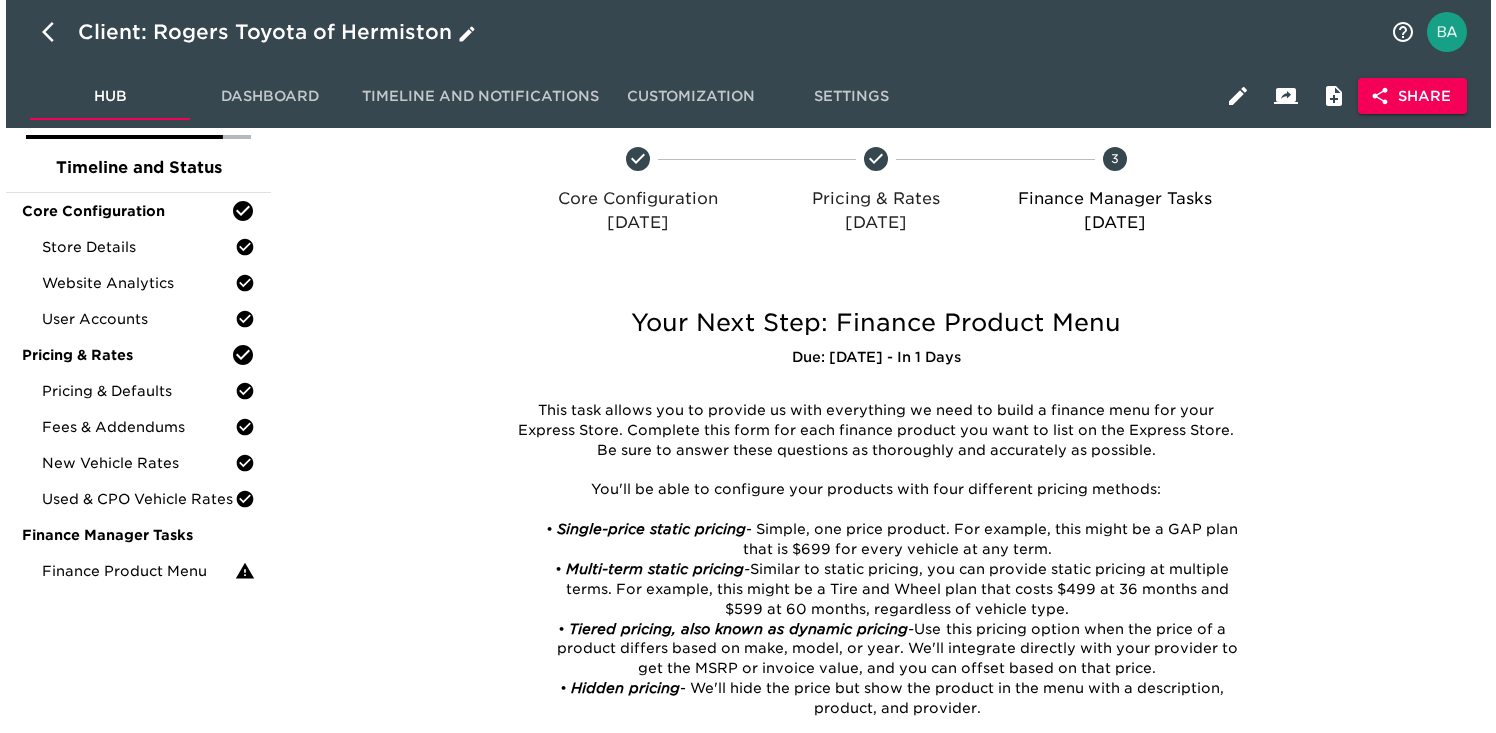 scroll, scrollTop: 0, scrollLeft: 0, axis: both 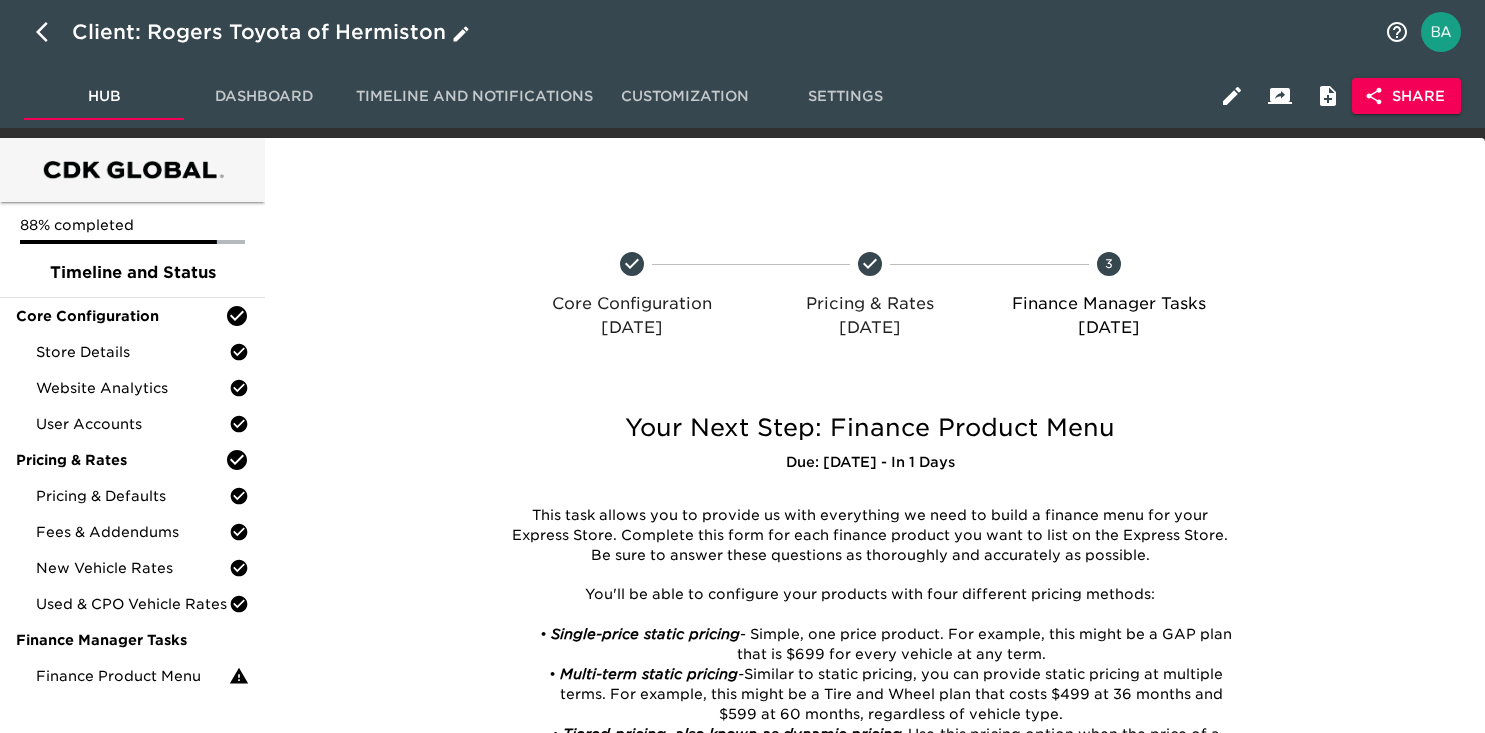 select on "10" 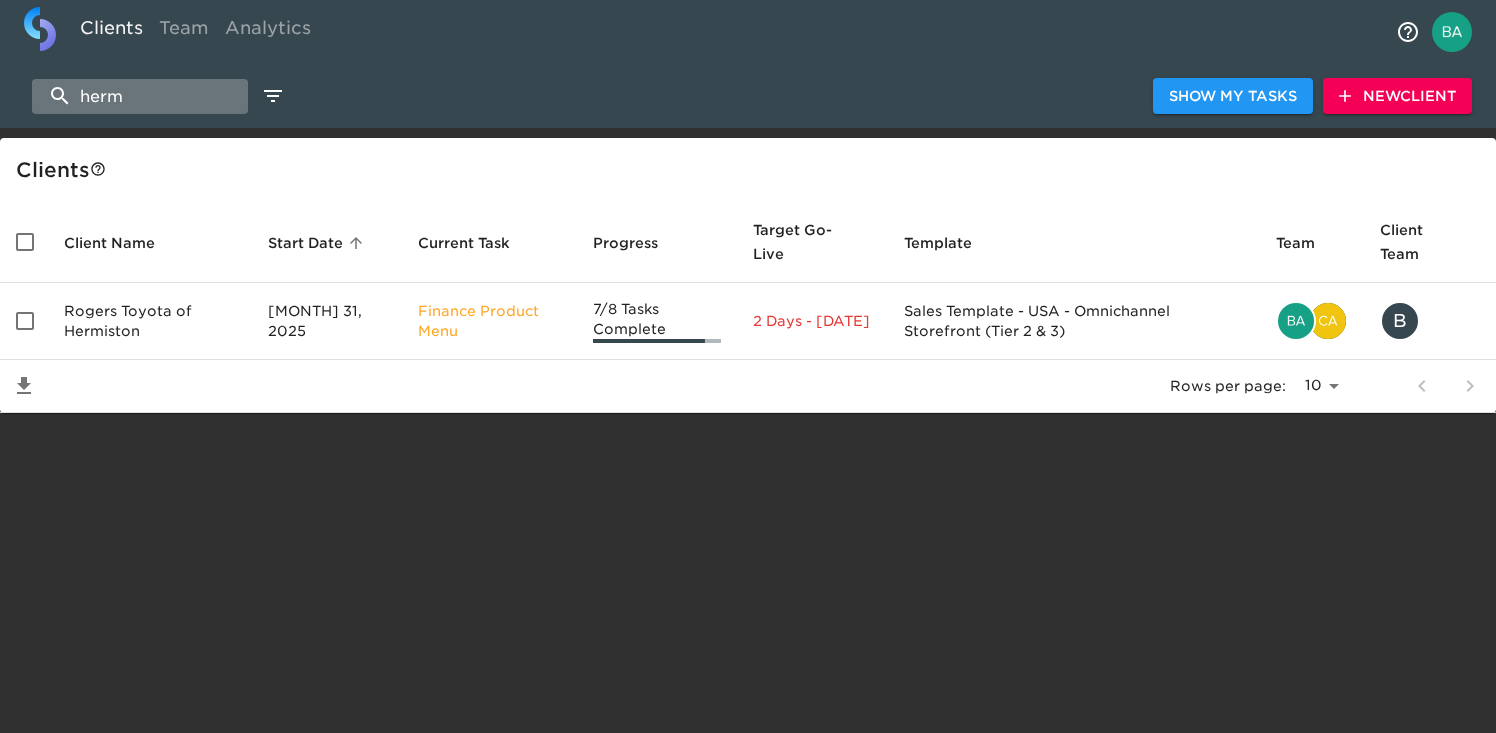 click on "herm" at bounding box center [140, 96] 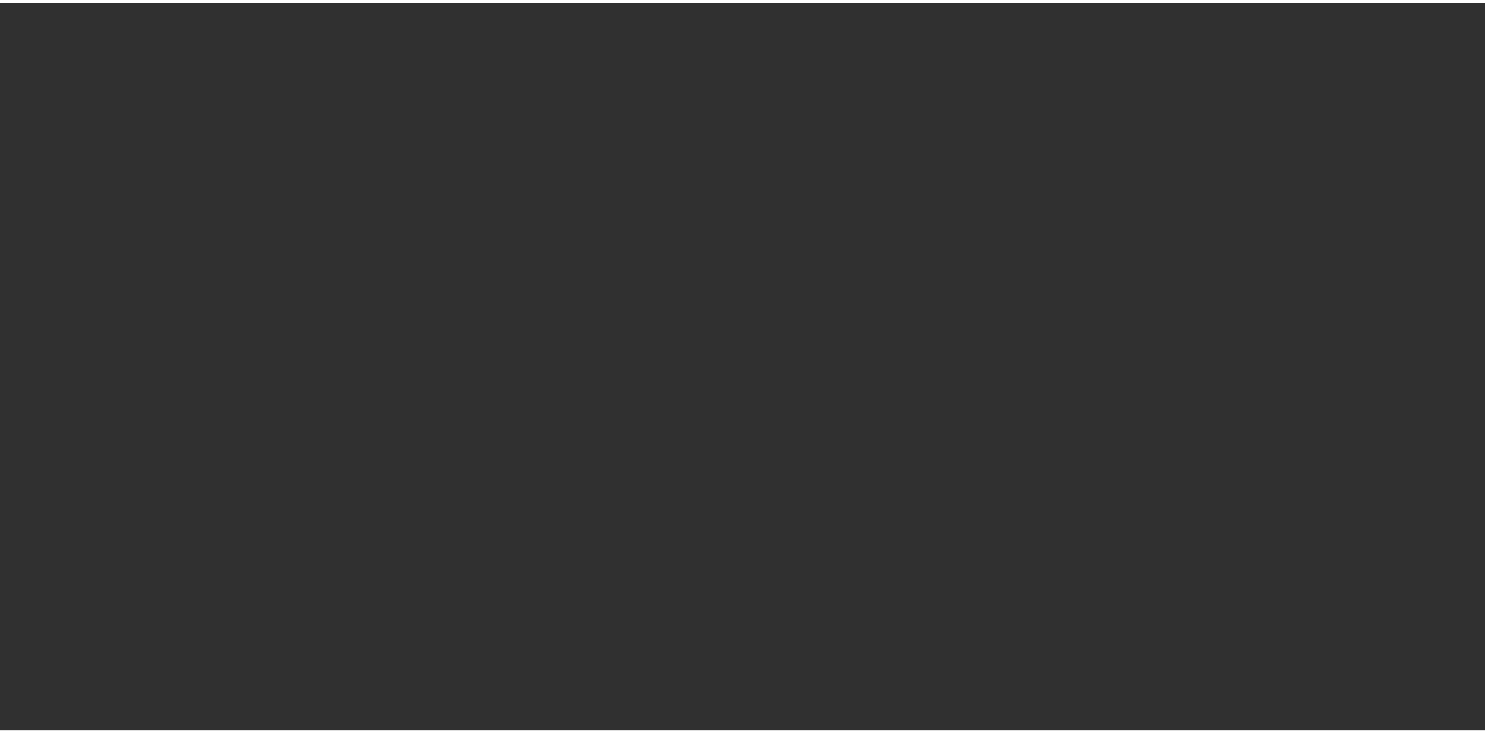 scroll, scrollTop: 0, scrollLeft: 0, axis: both 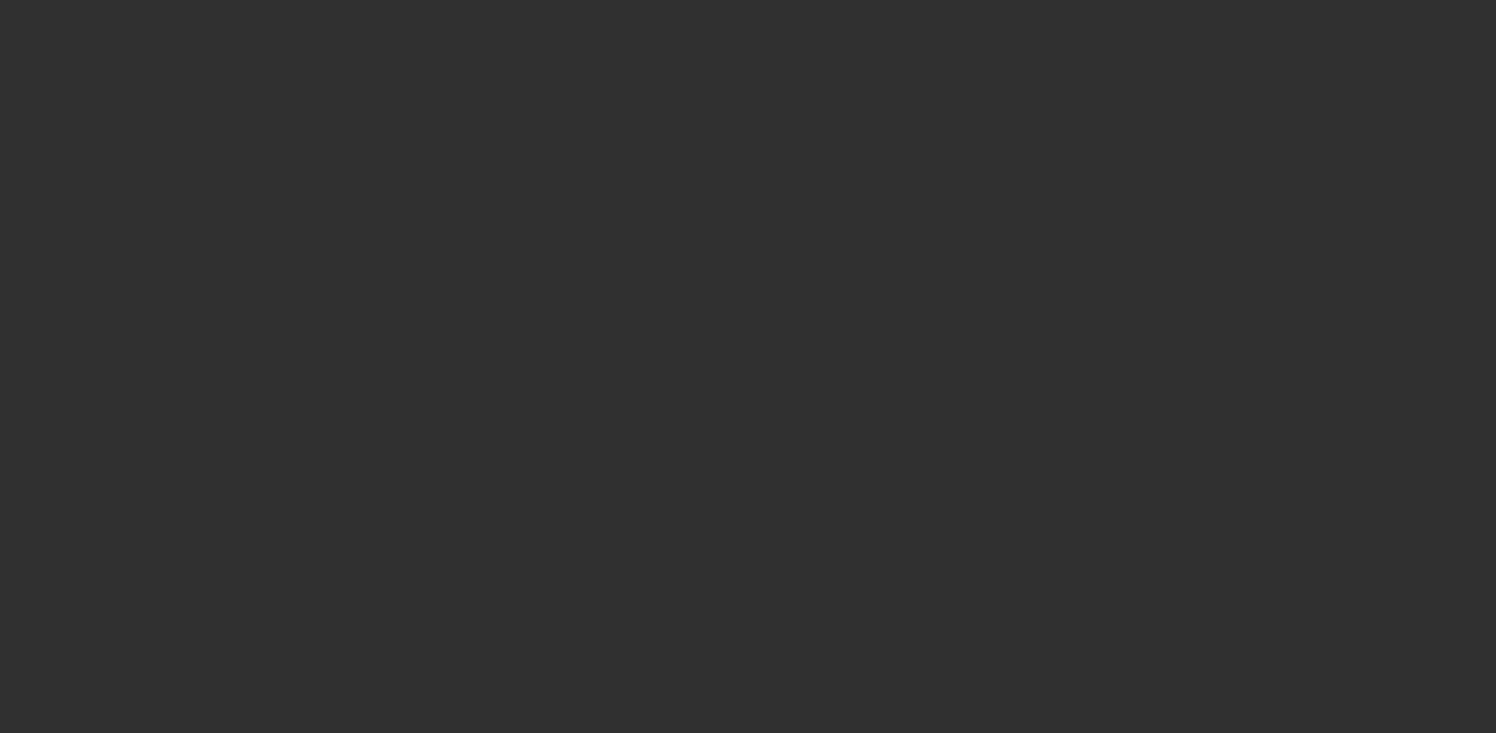 select on "10" 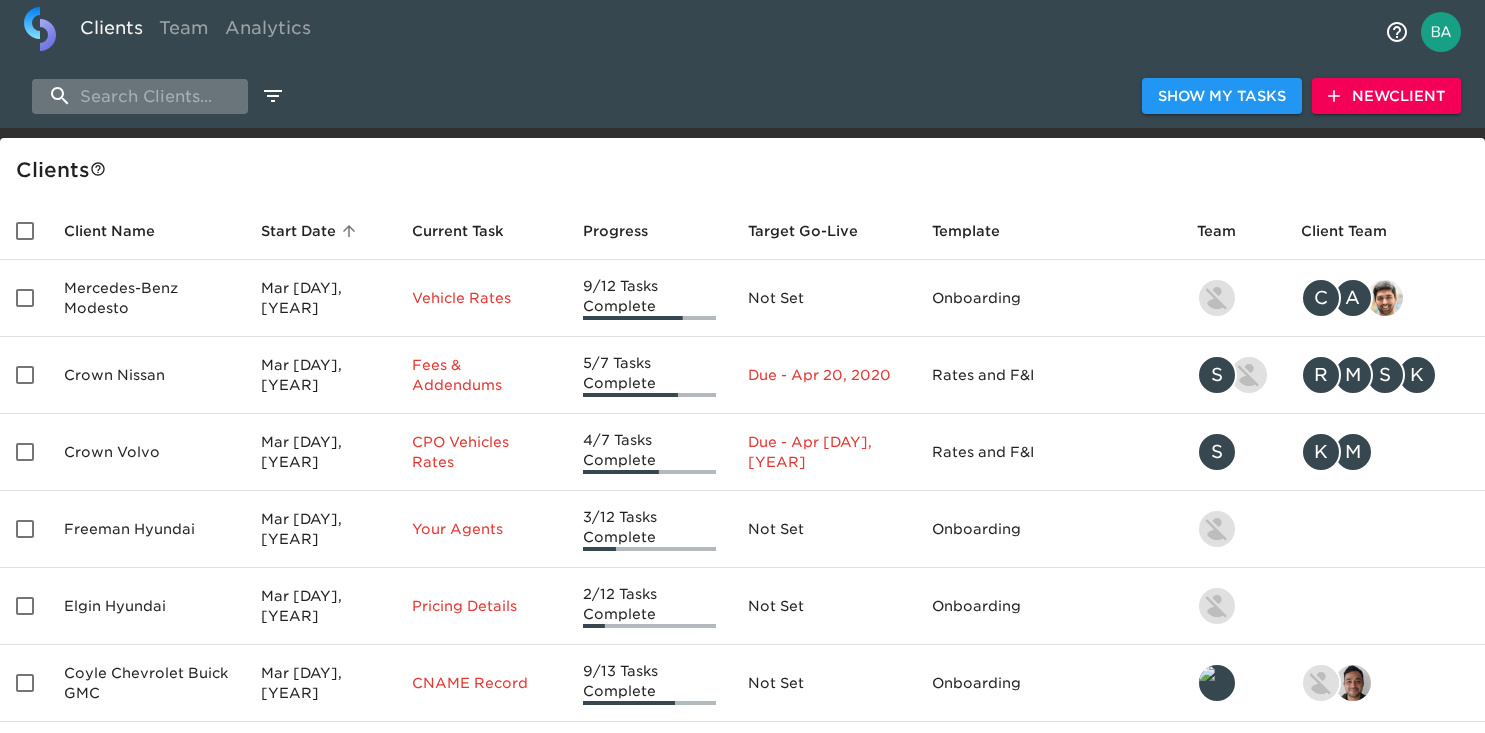click at bounding box center [140, 96] 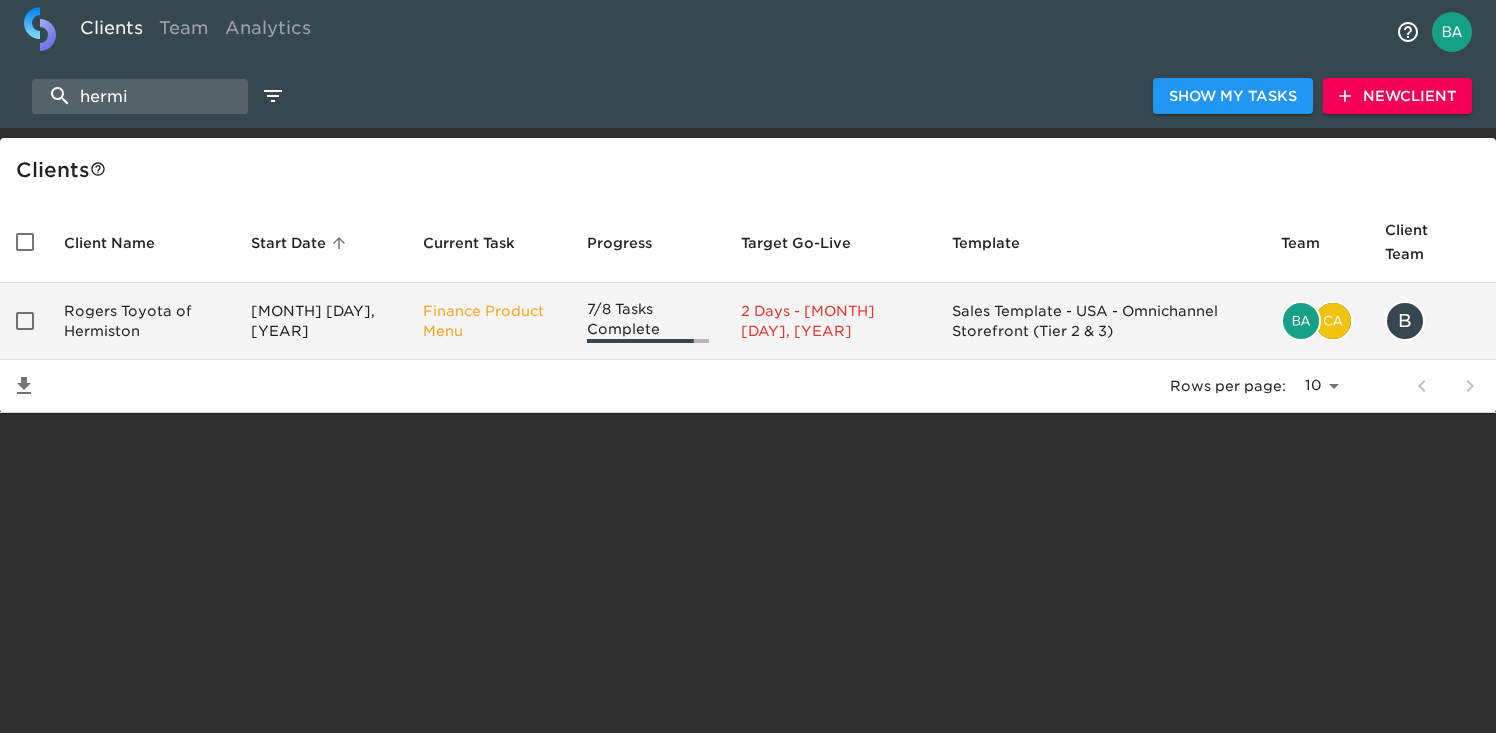 type on "hermi" 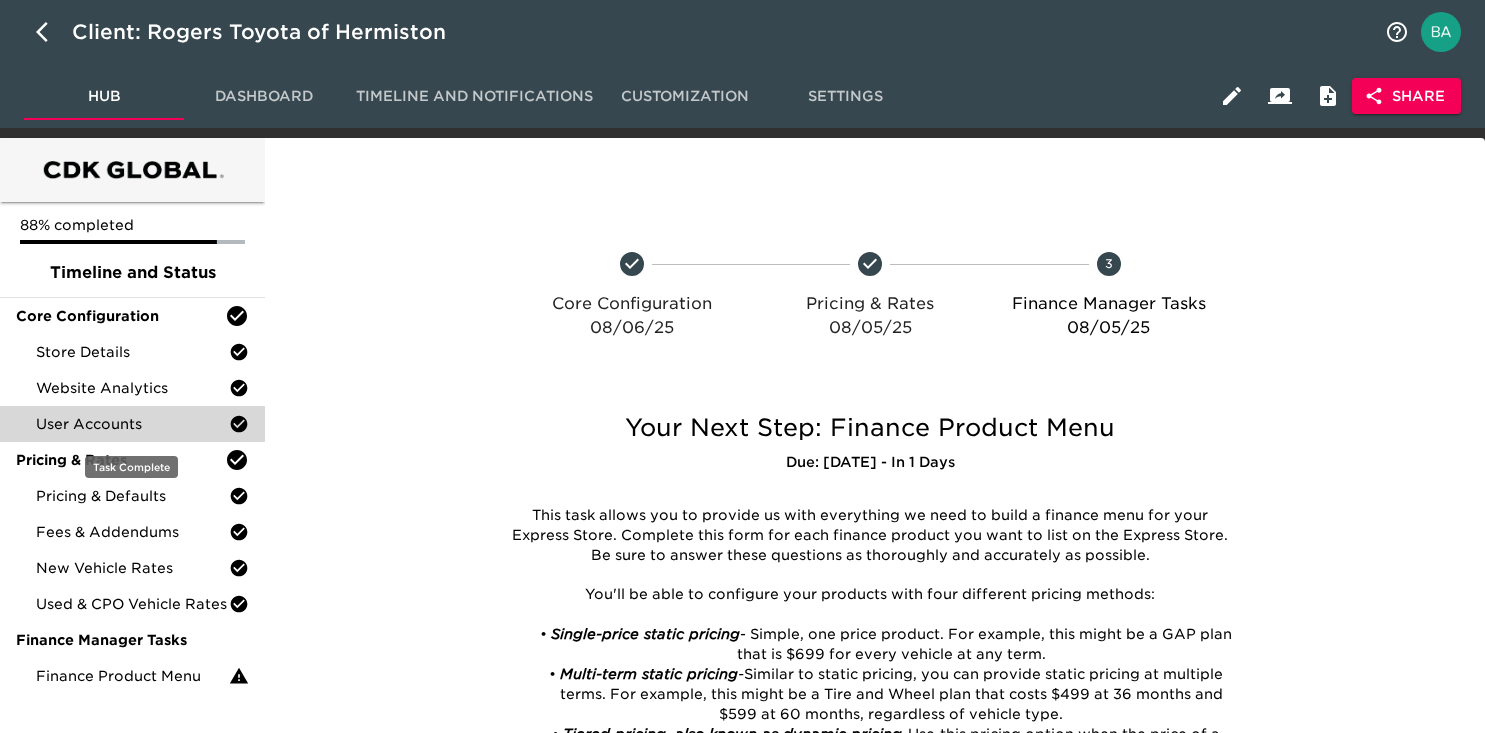 click on "User Accounts" at bounding box center (132, 424) 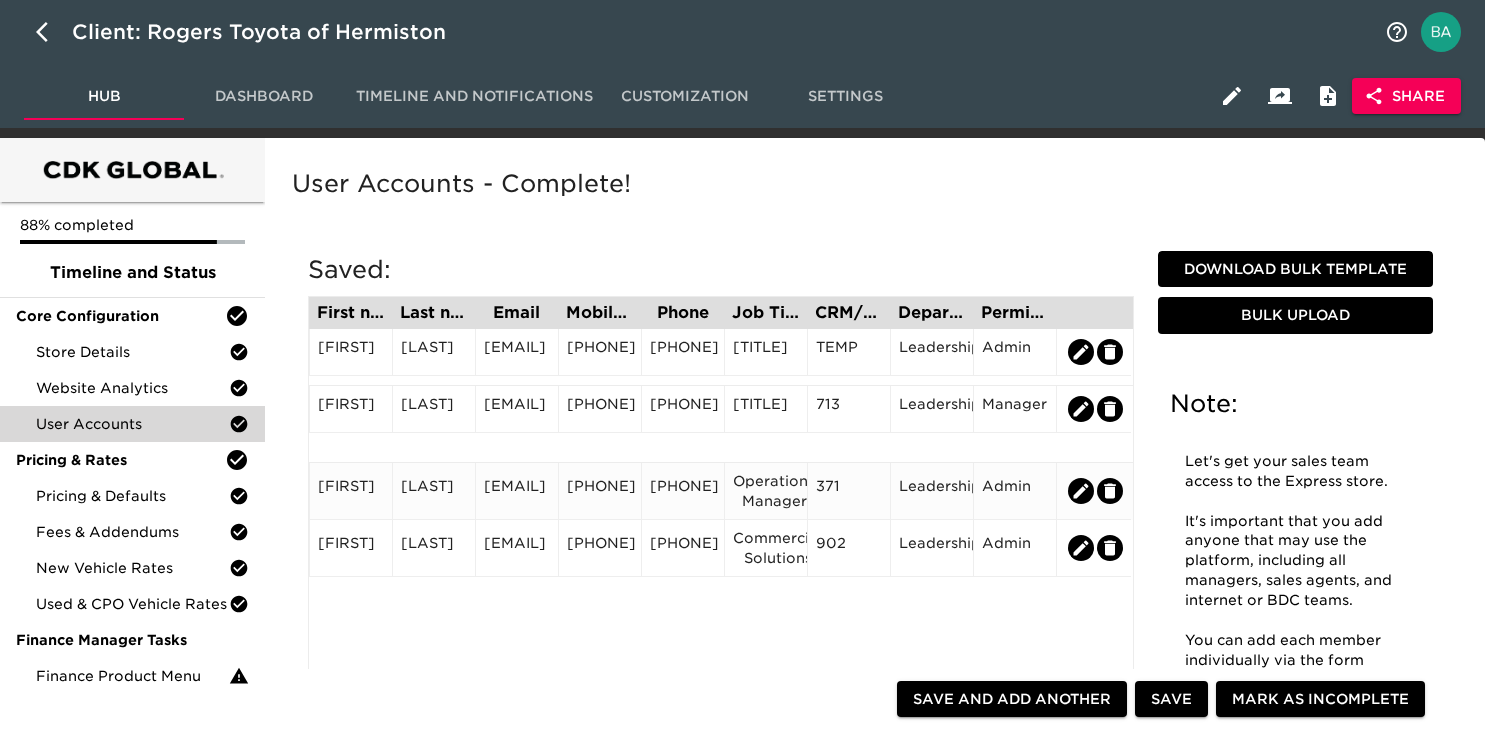 click on "[FIRST]@[EXAMPLE.COM]" at bounding box center (517, 491) 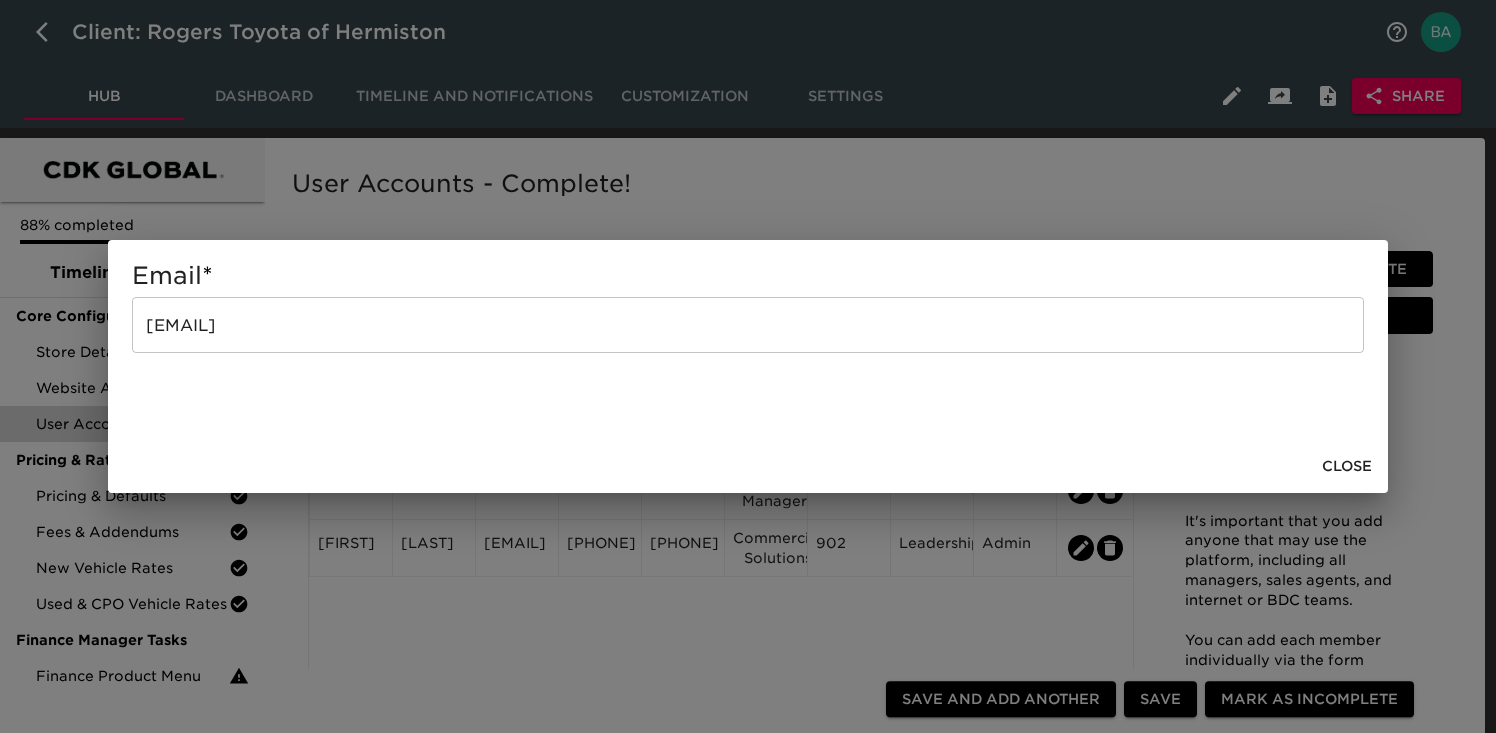 click on "[FIRST]@[EXAMPLE.COM]" at bounding box center (748, 325) 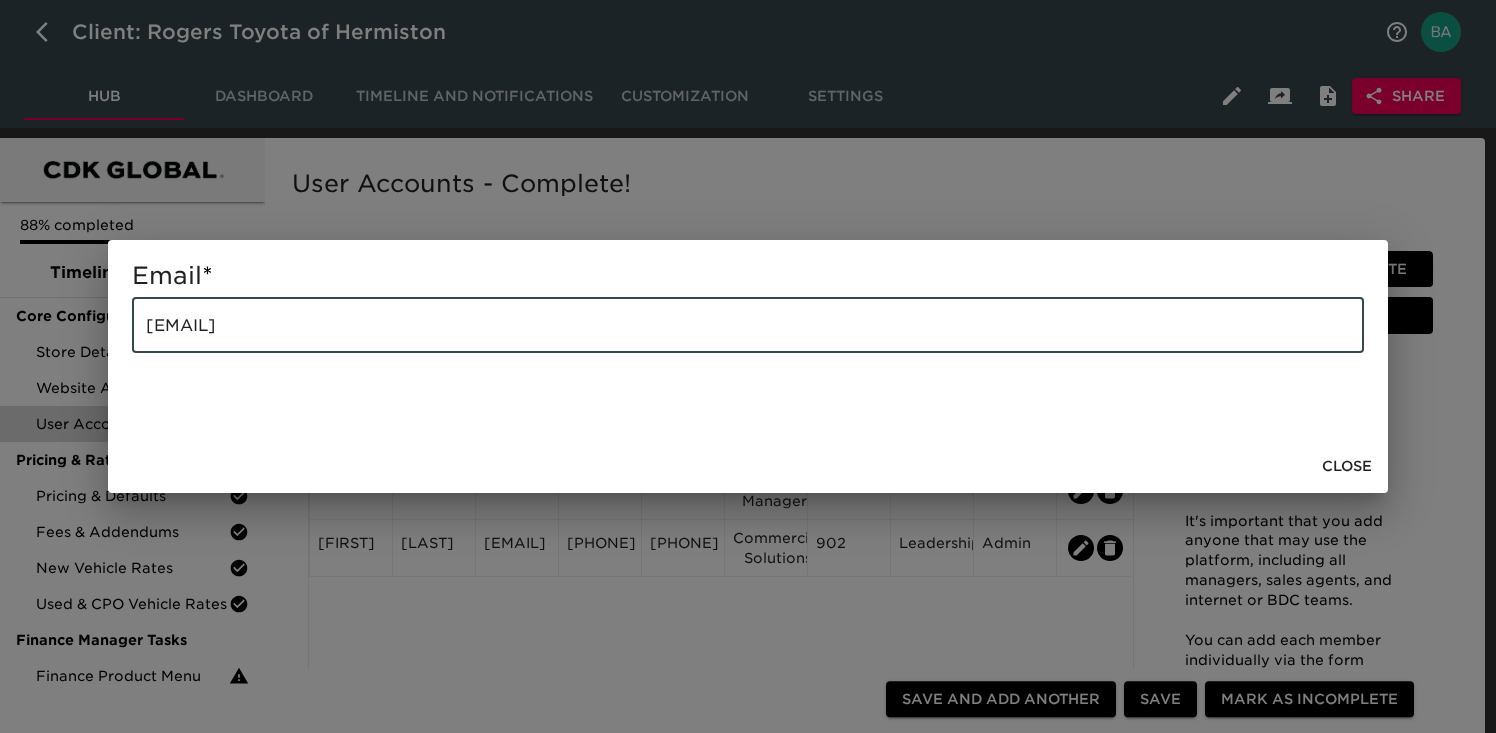 click on "[FIRST]@[EXAMPLE.COM]" at bounding box center [748, 325] 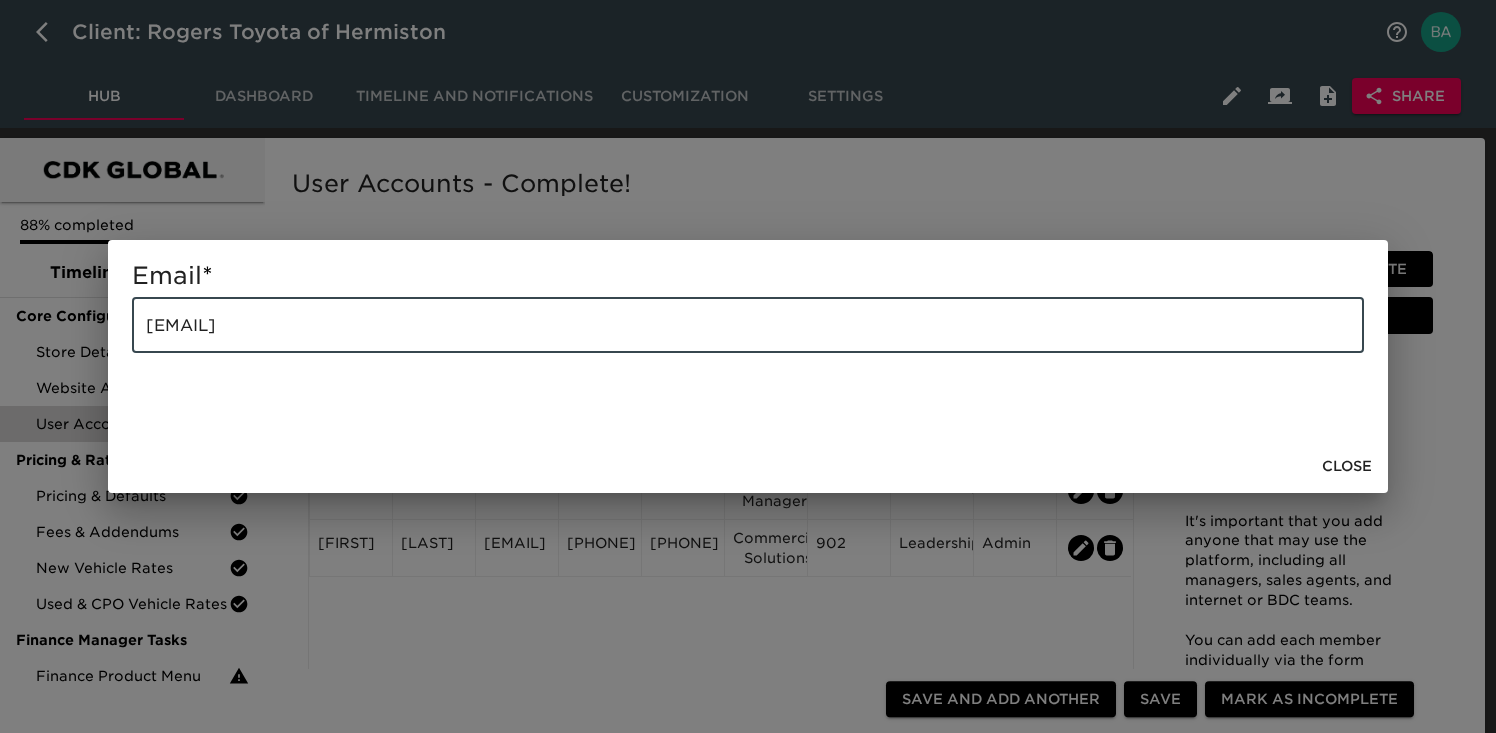 click on "Email * brycej@rogersmotors.com ​ Close" at bounding box center [748, 366] 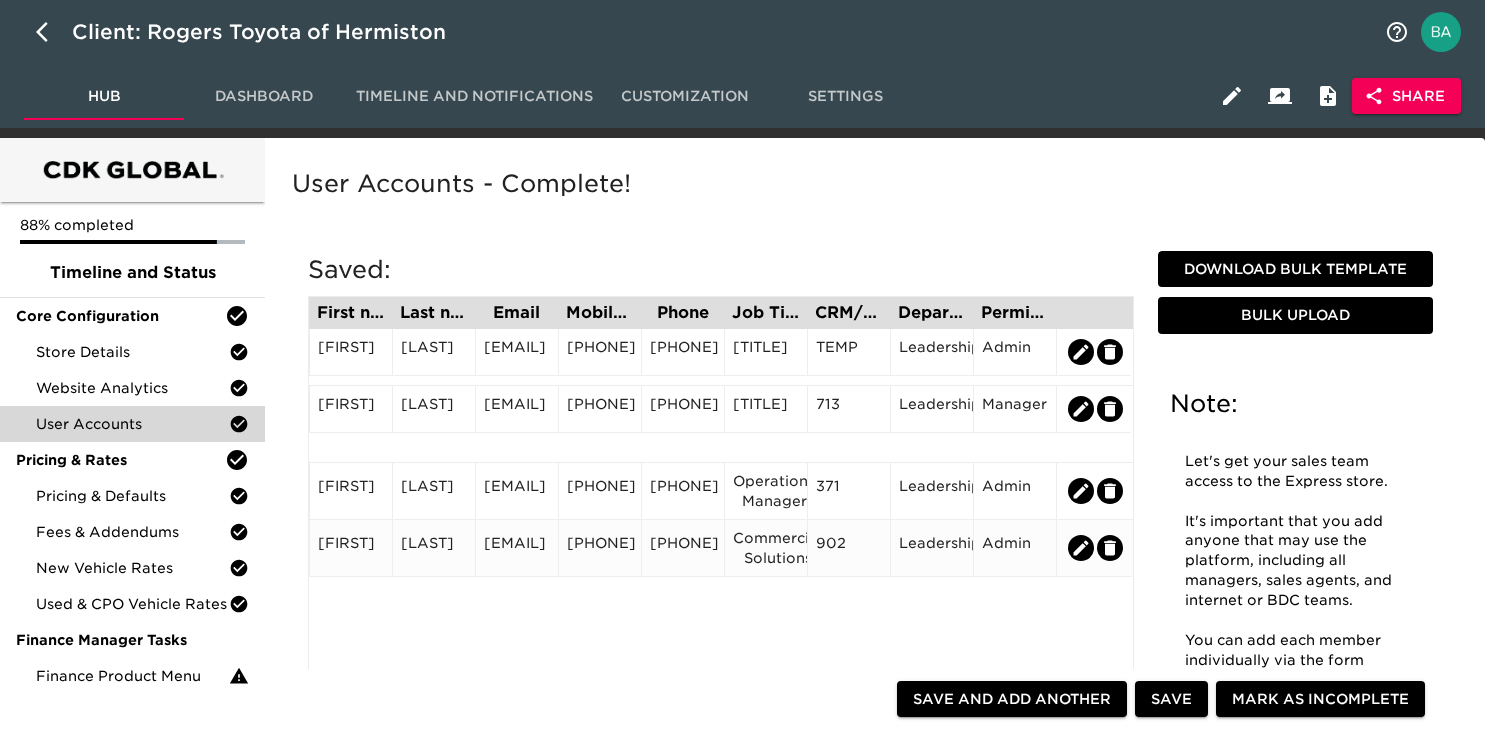 click on "[EMAIL]" at bounding box center [517, 548] 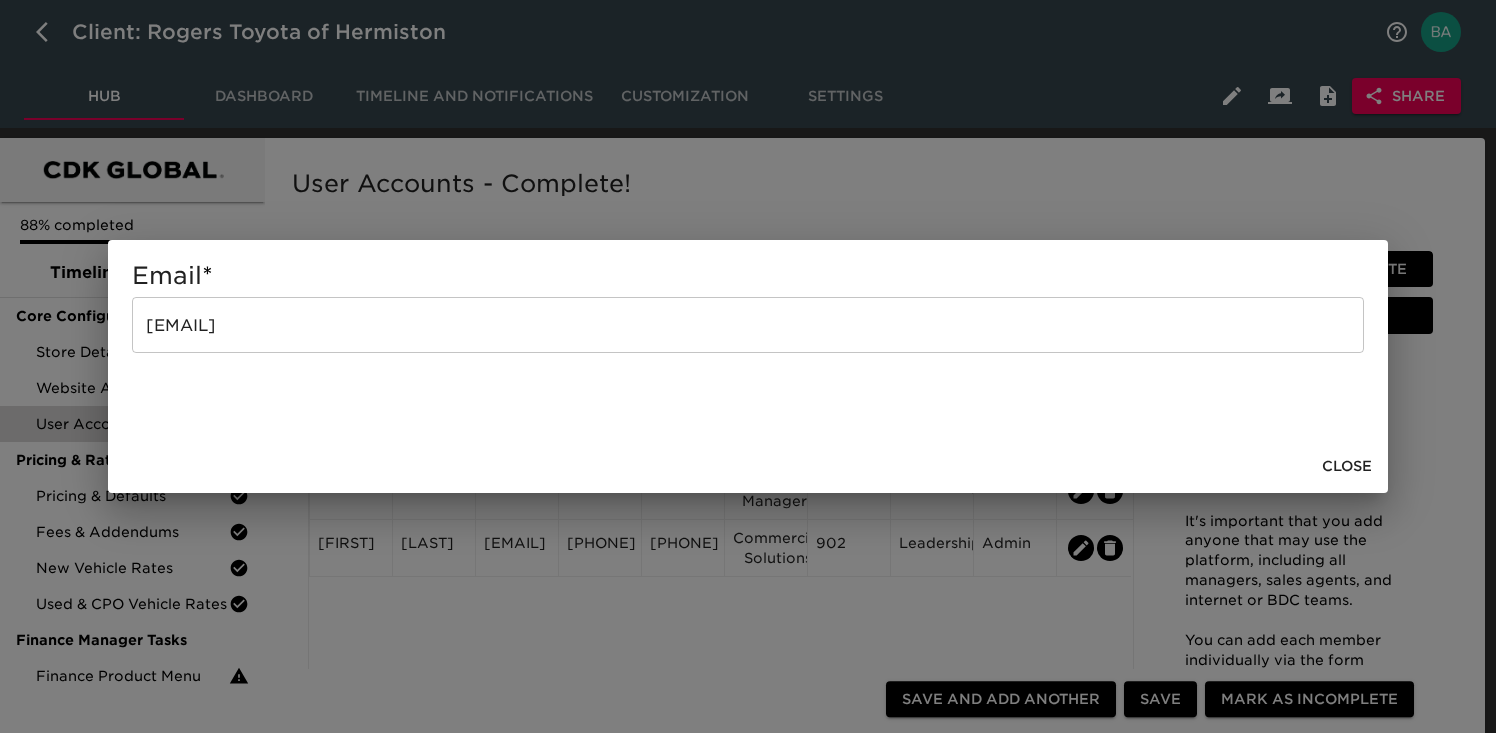 click on "[EMAIL]" at bounding box center [748, 325] 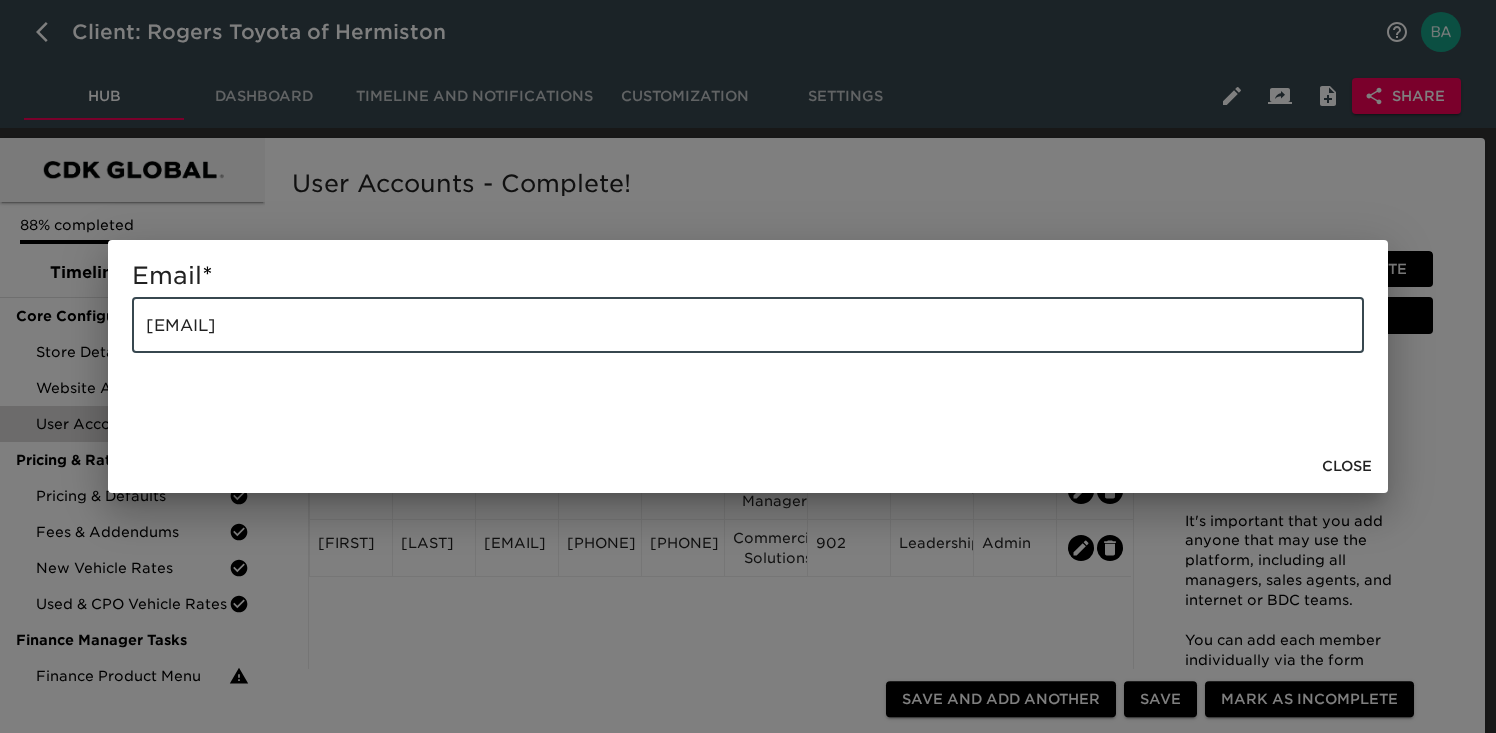 click on "[EMAIL]" at bounding box center [748, 325] 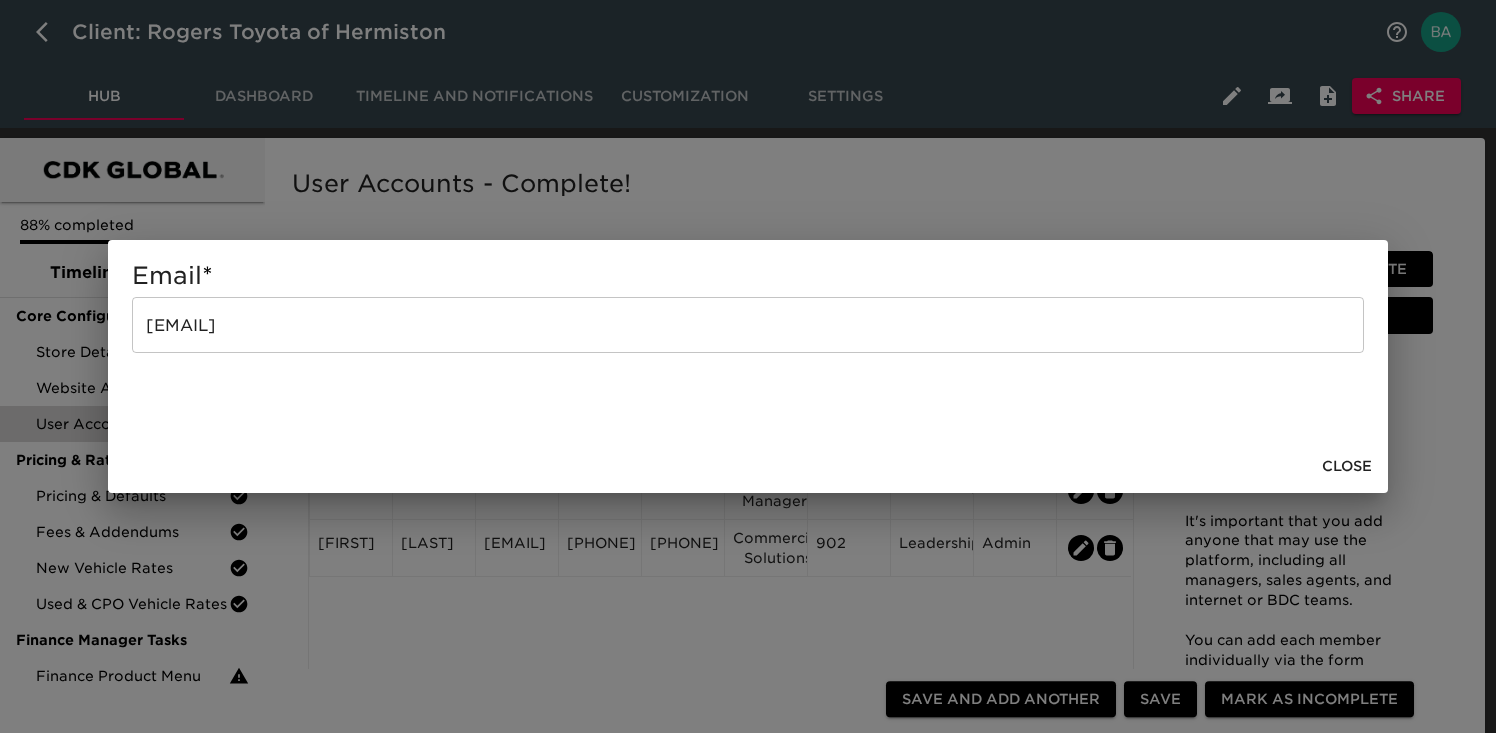 click on "Email * brian.king@rogersmotors.com ​ Close" at bounding box center [748, 366] 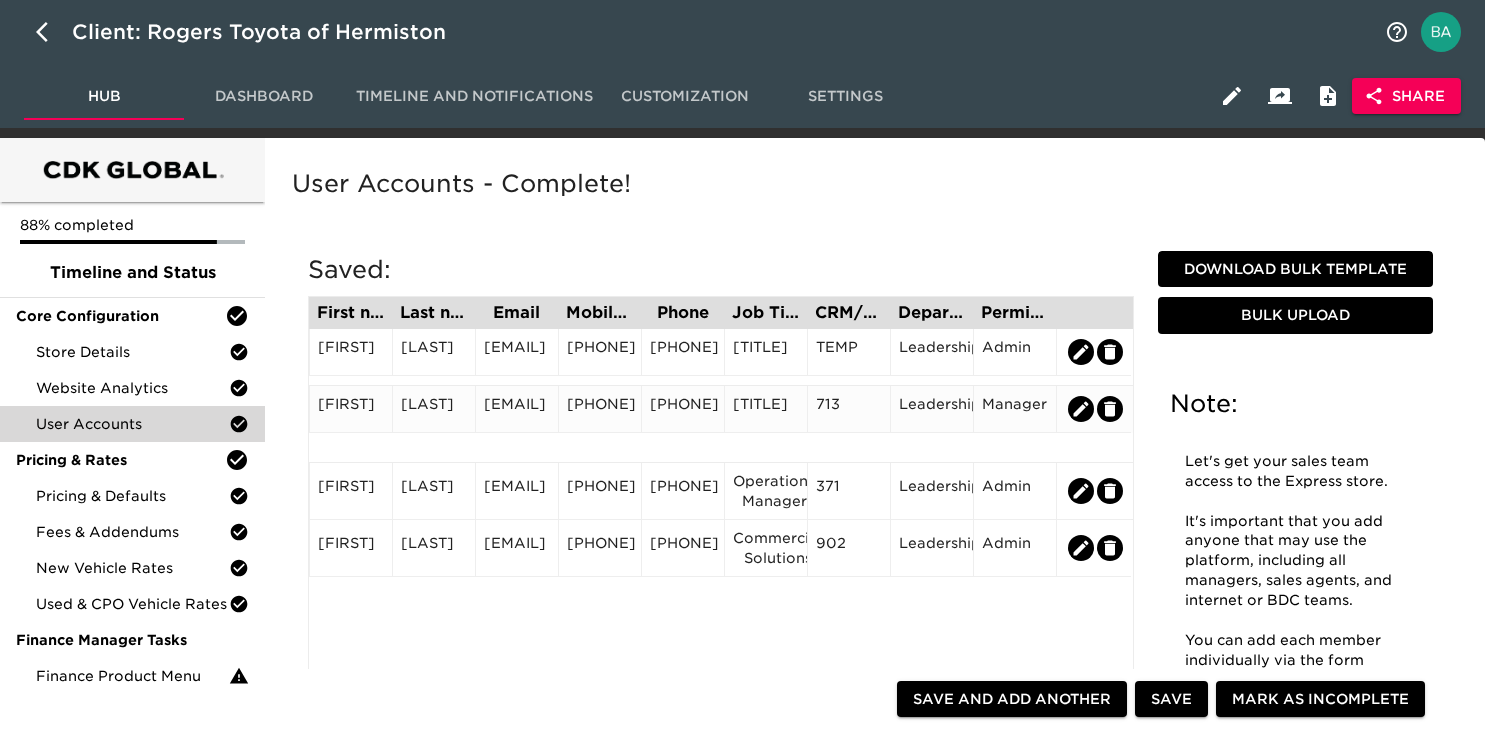 click on "[EMAIL]" at bounding box center [517, 409] 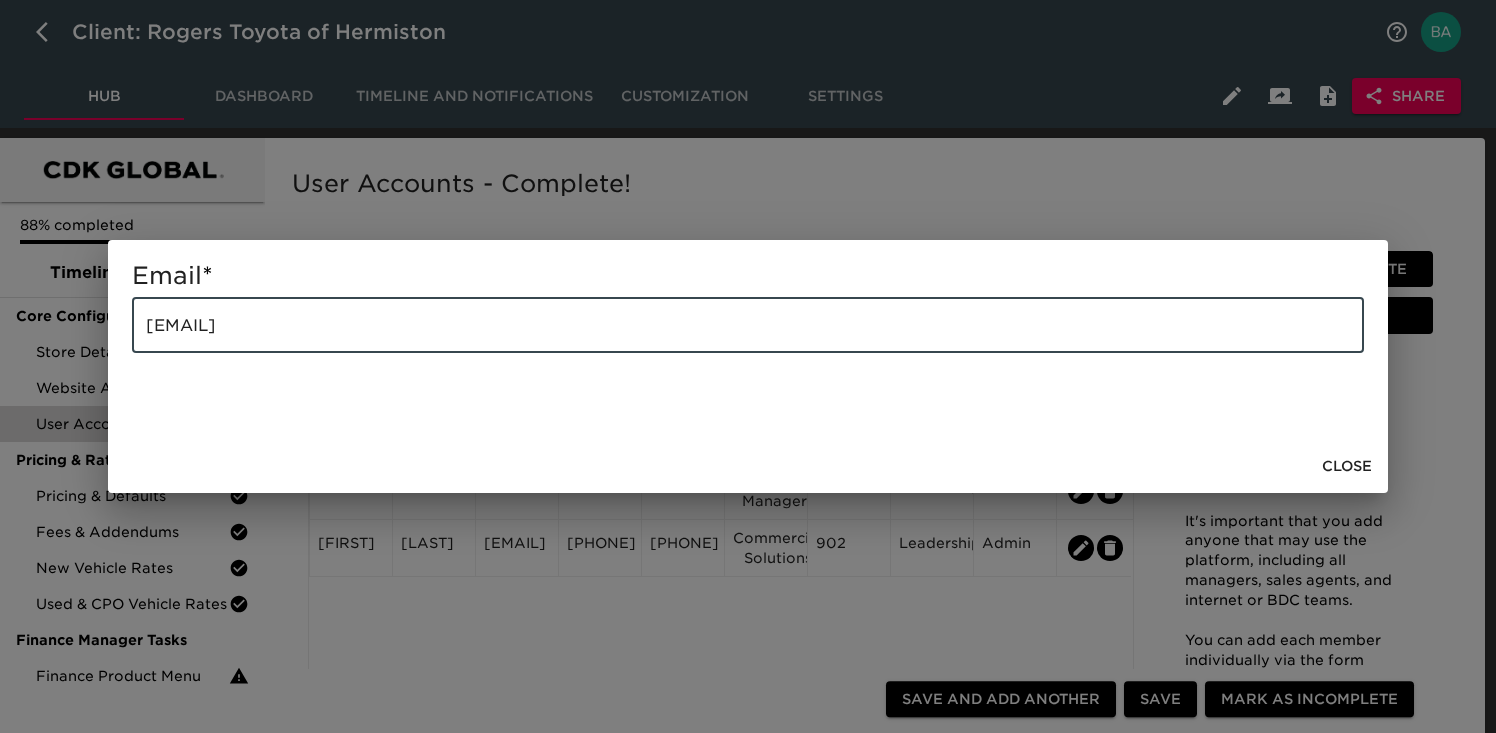 click on "[EMAIL]" at bounding box center [748, 325] 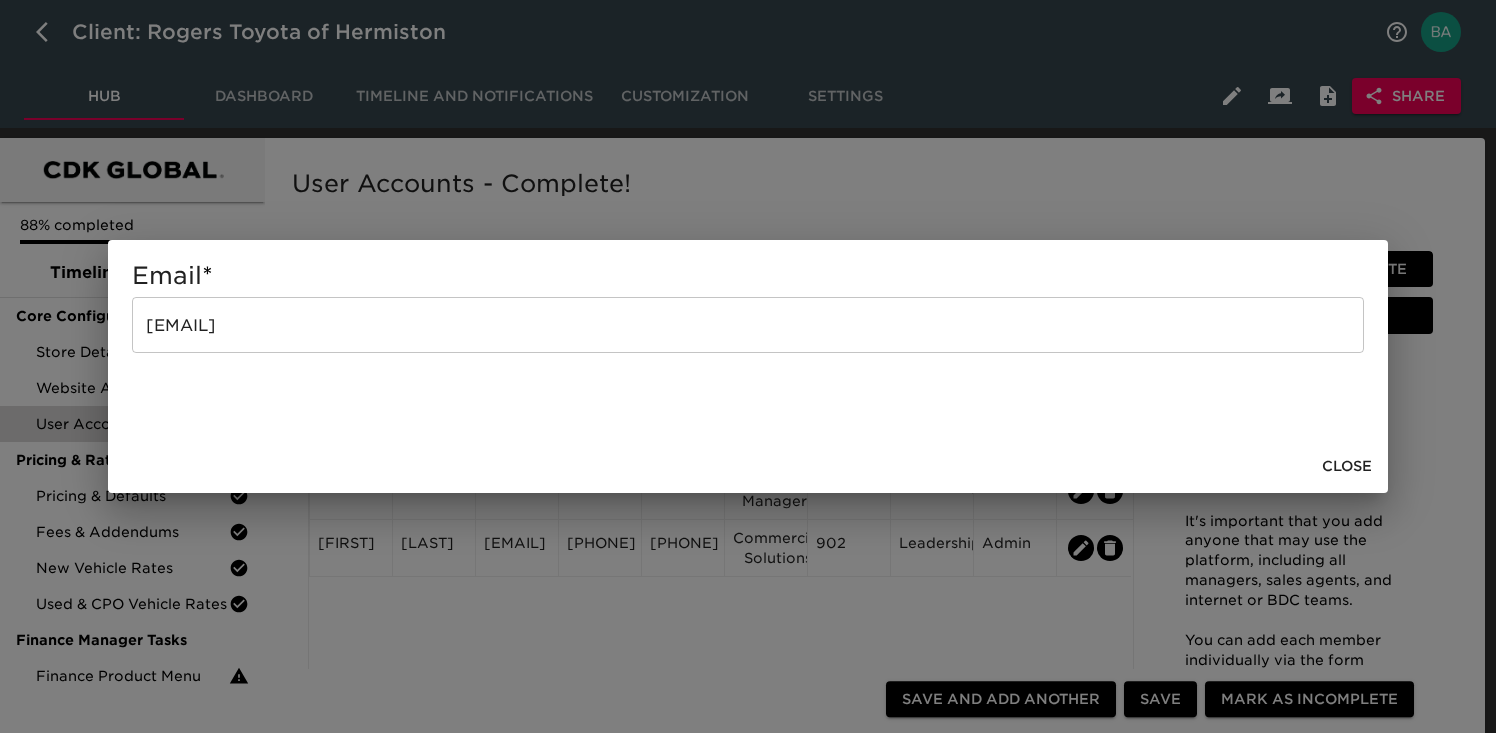 click on "Email * raguilar@toyotaofhermiston.com ​ Close" at bounding box center [748, 366] 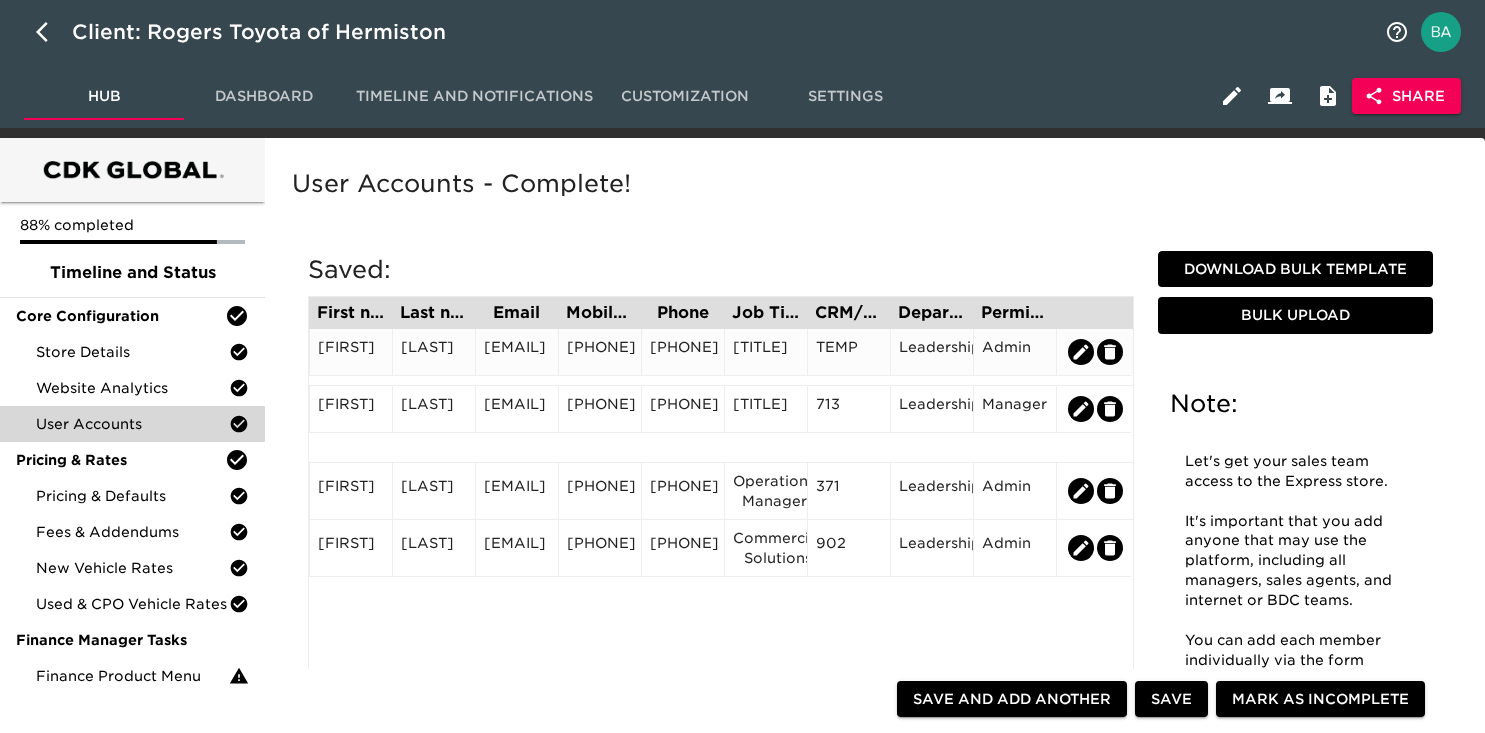 click on "[EMAIL]" at bounding box center (517, 352) 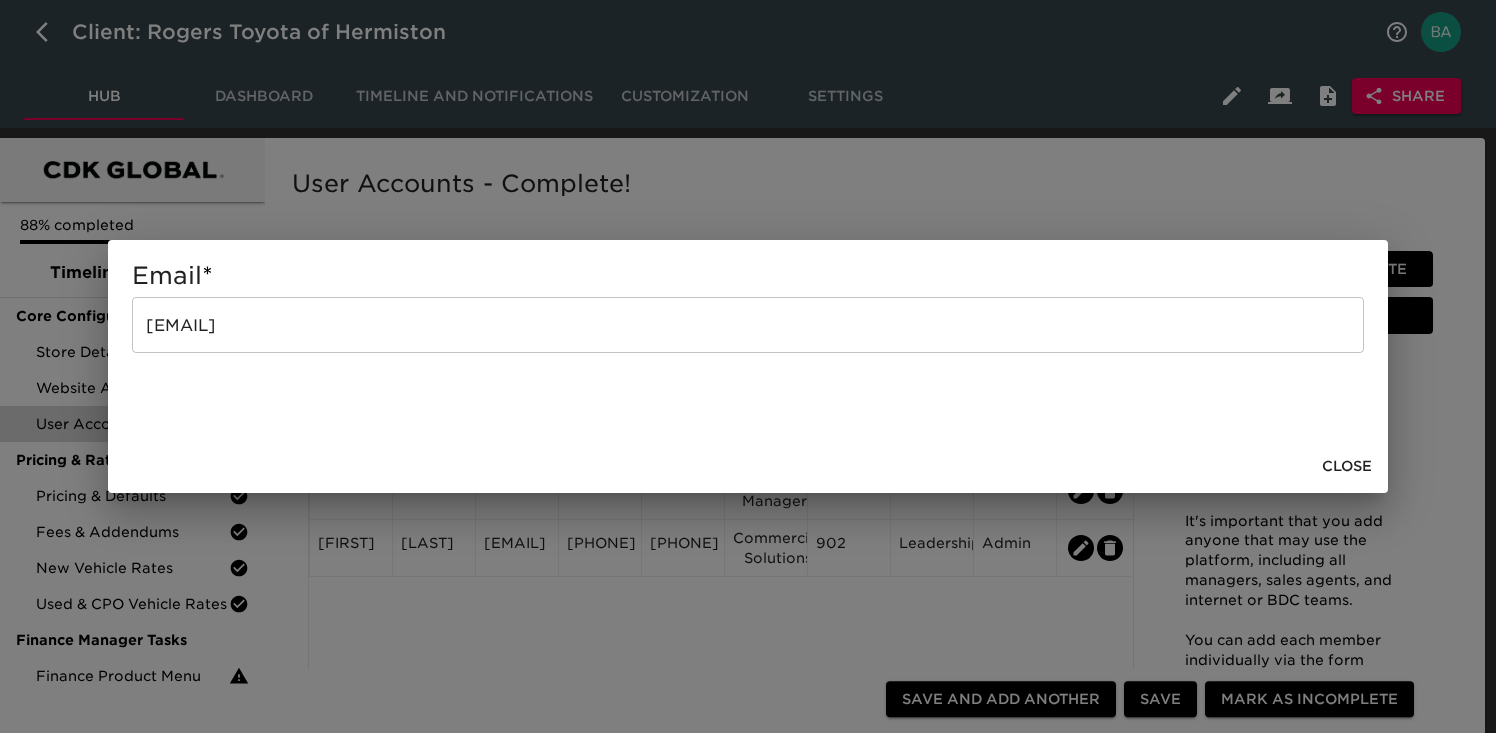 click on "[EMAIL]" at bounding box center (748, 325) 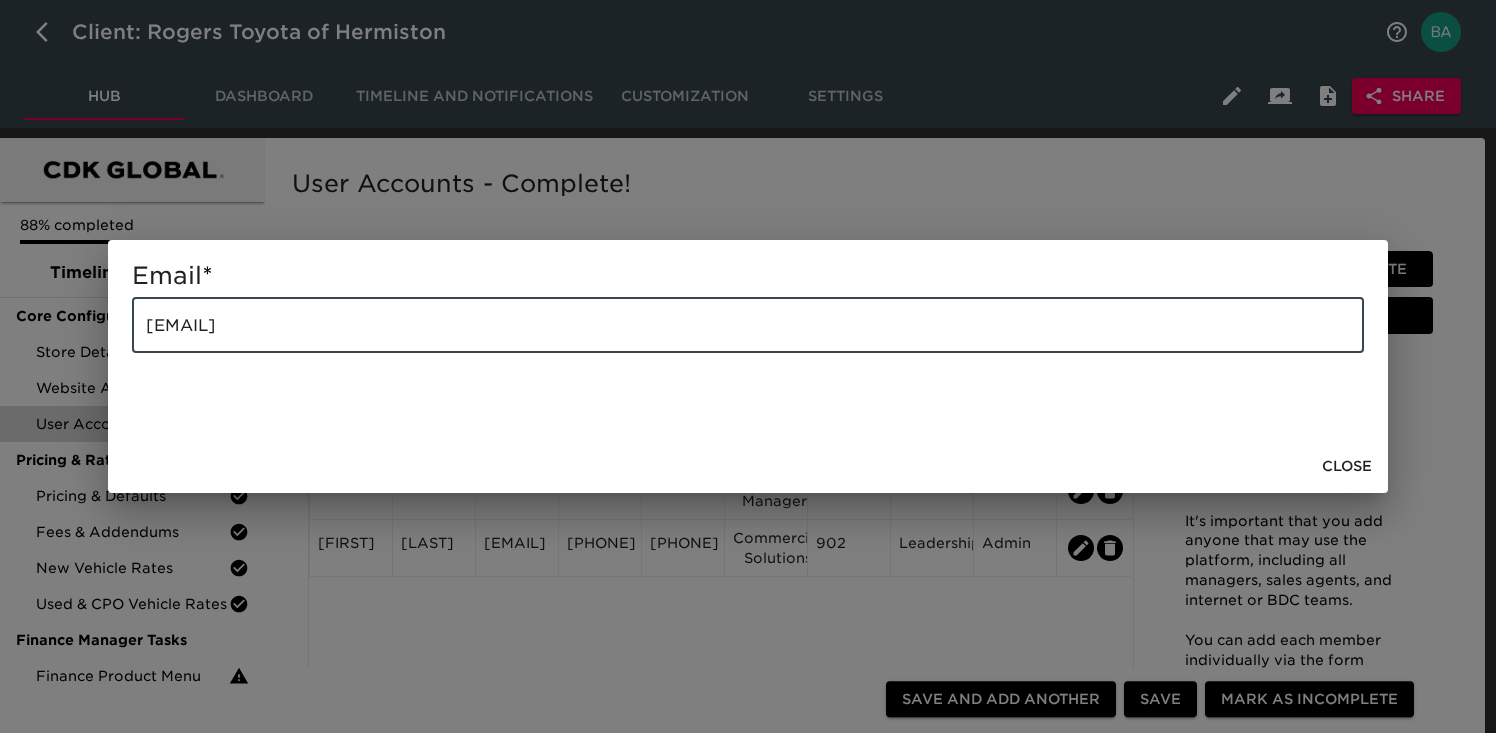 click on "[EMAIL]" at bounding box center (748, 325) 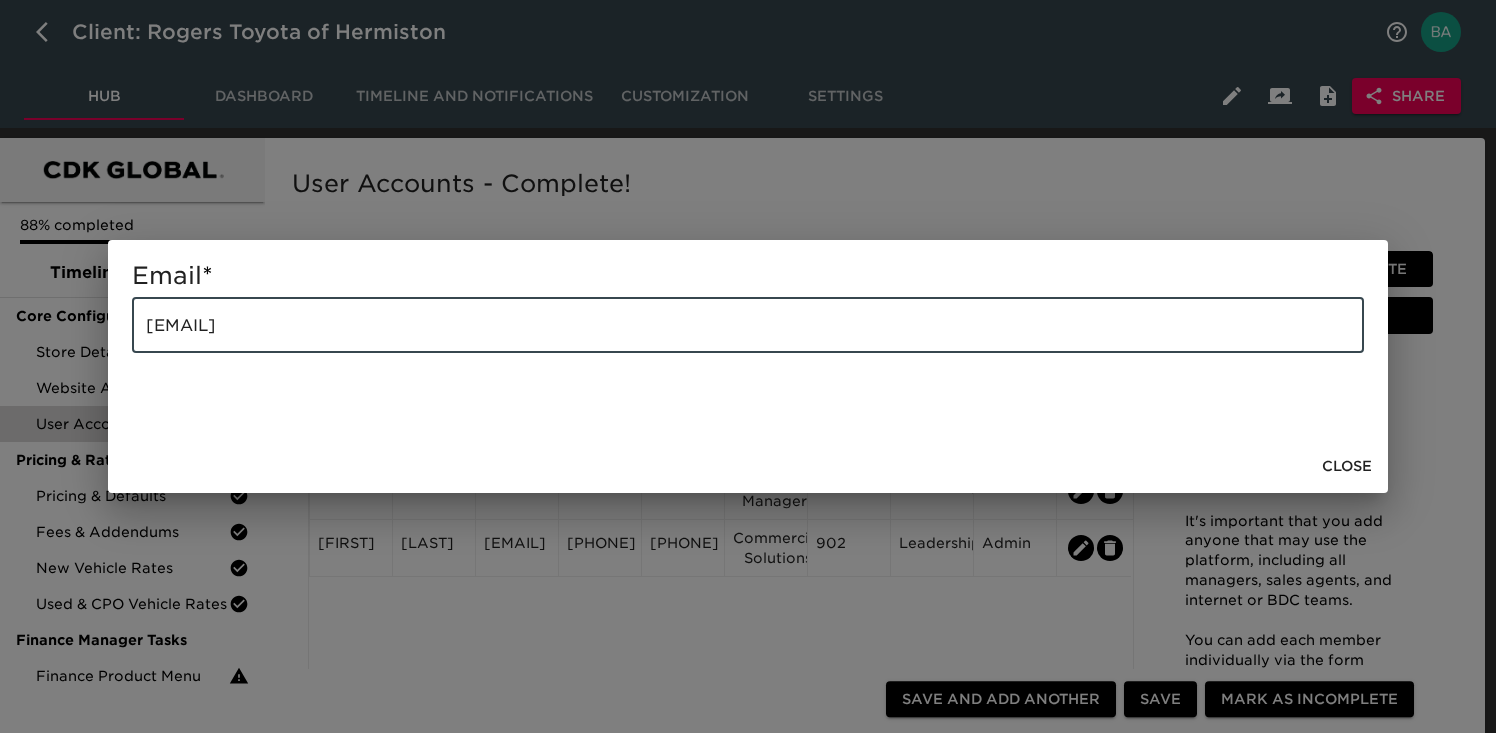 click on "Email * glenn@rogersmotors.com ​ Close" at bounding box center (748, 366) 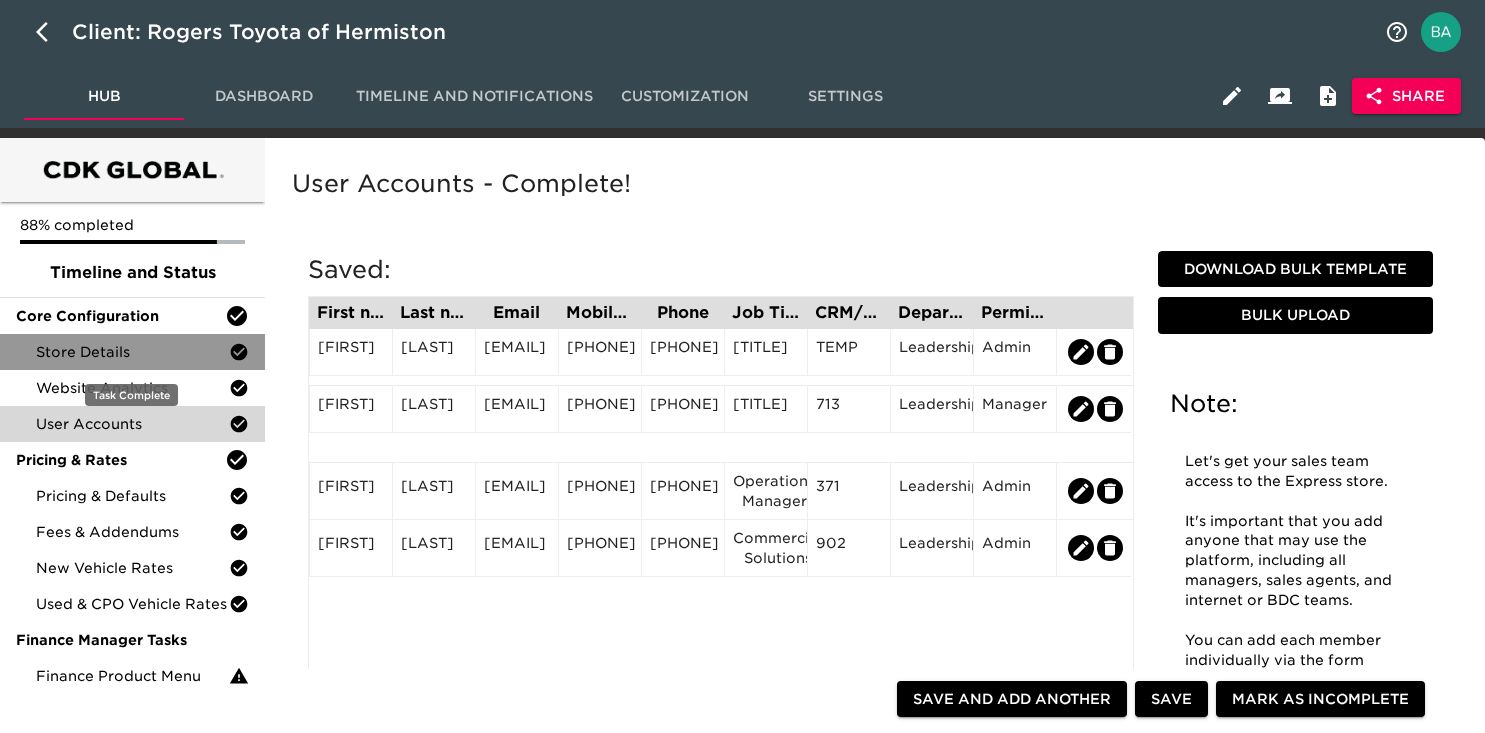 click on "Store Details" at bounding box center (132, 352) 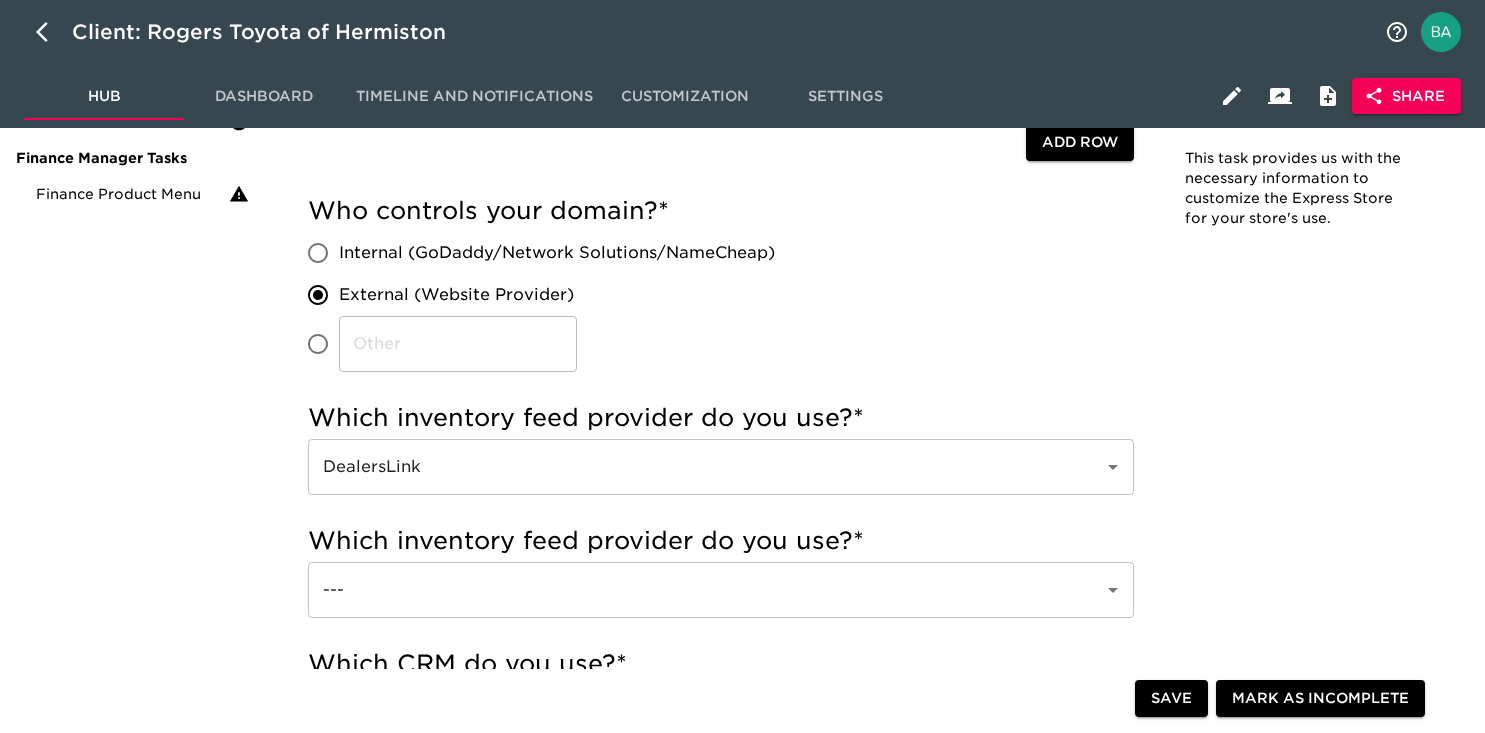 scroll, scrollTop: 483, scrollLeft: 0, axis: vertical 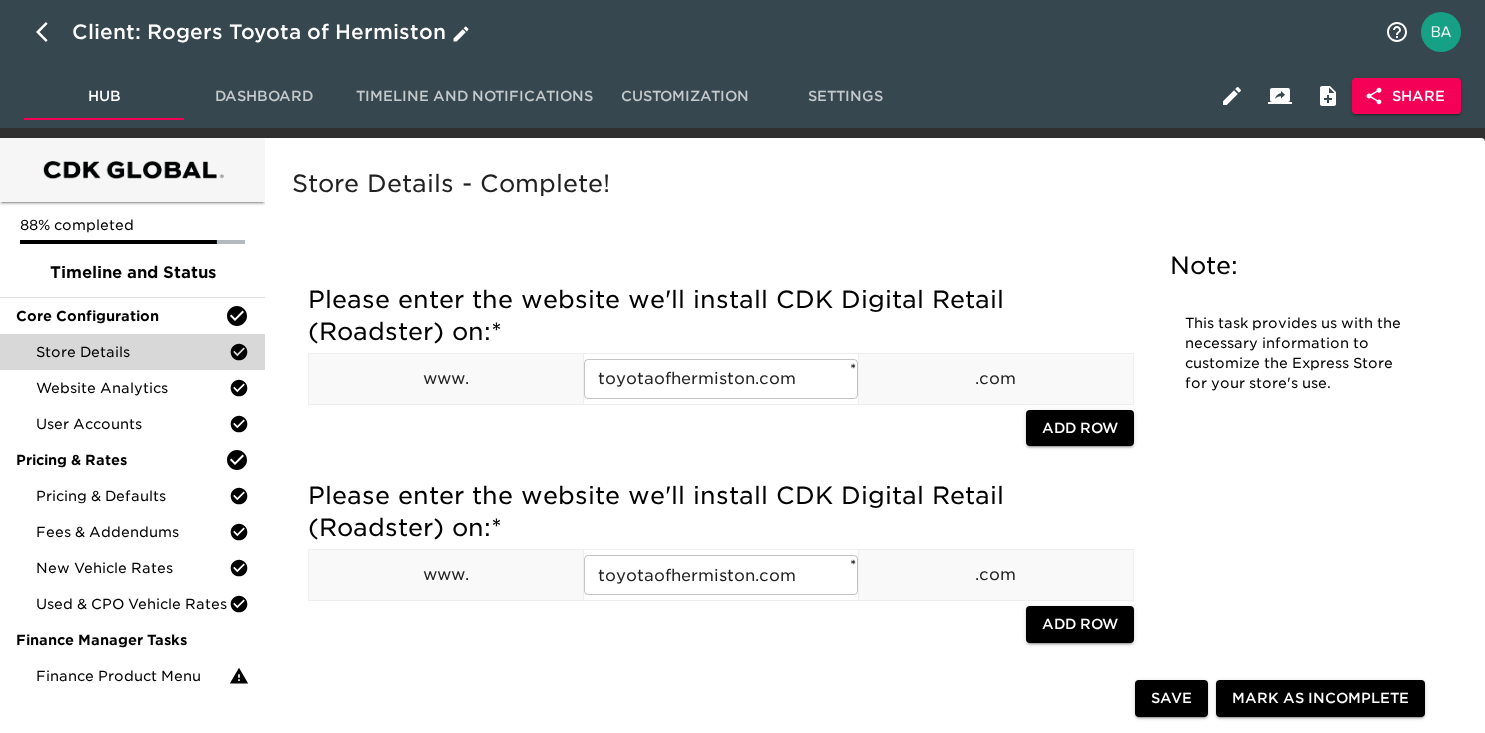 click 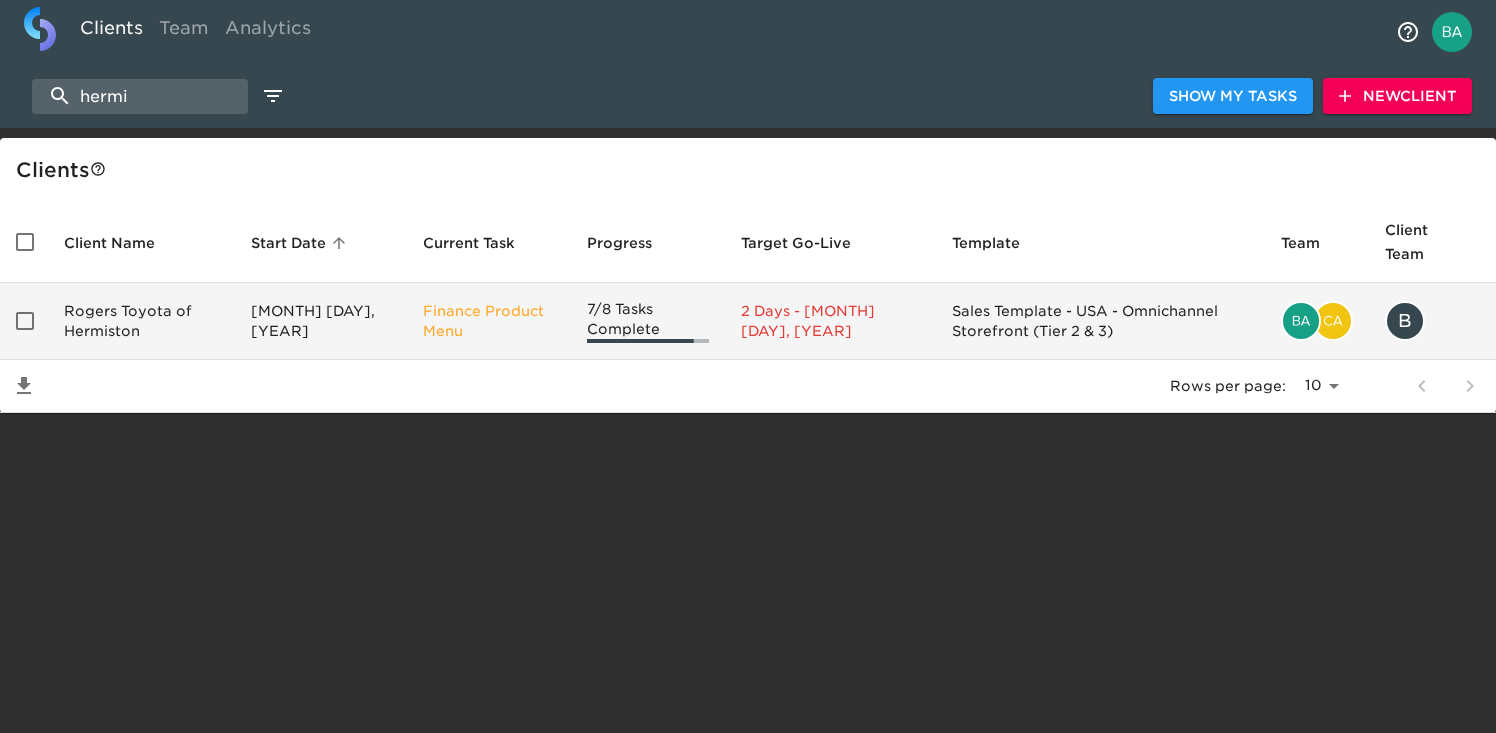 click on "Rogers Toyota of Hermiston" at bounding box center (141, 321) 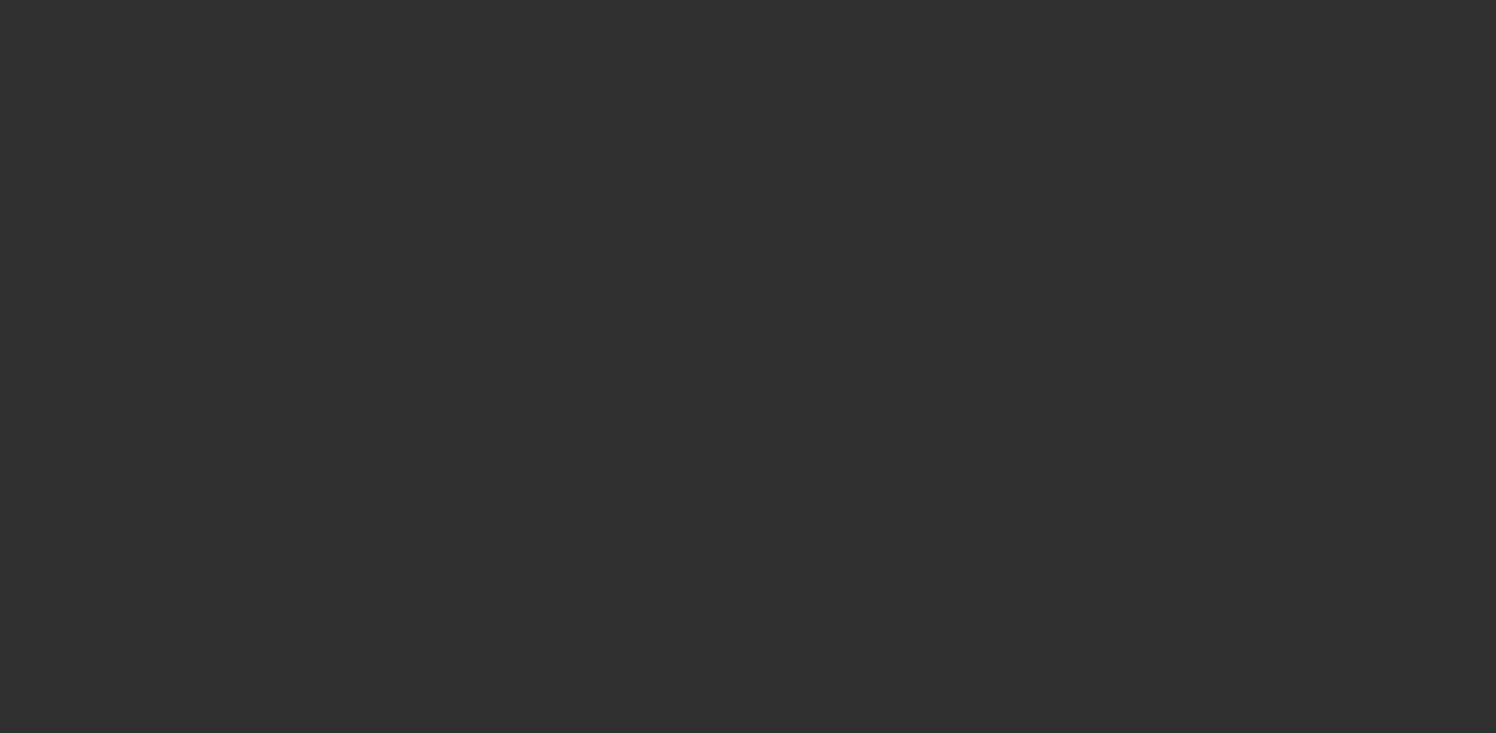 scroll, scrollTop: 0, scrollLeft: 0, axis: both 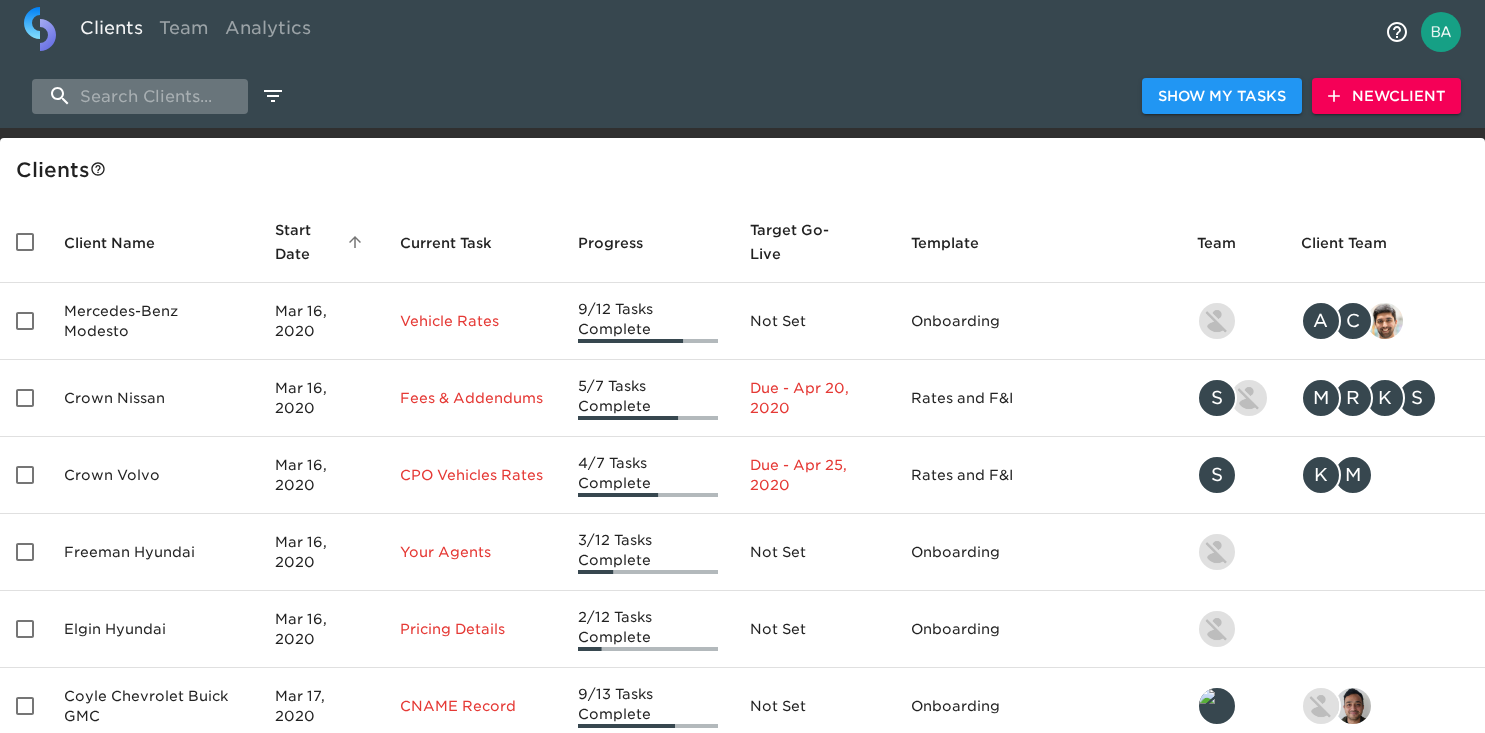 click at bounding box center [140, 96] 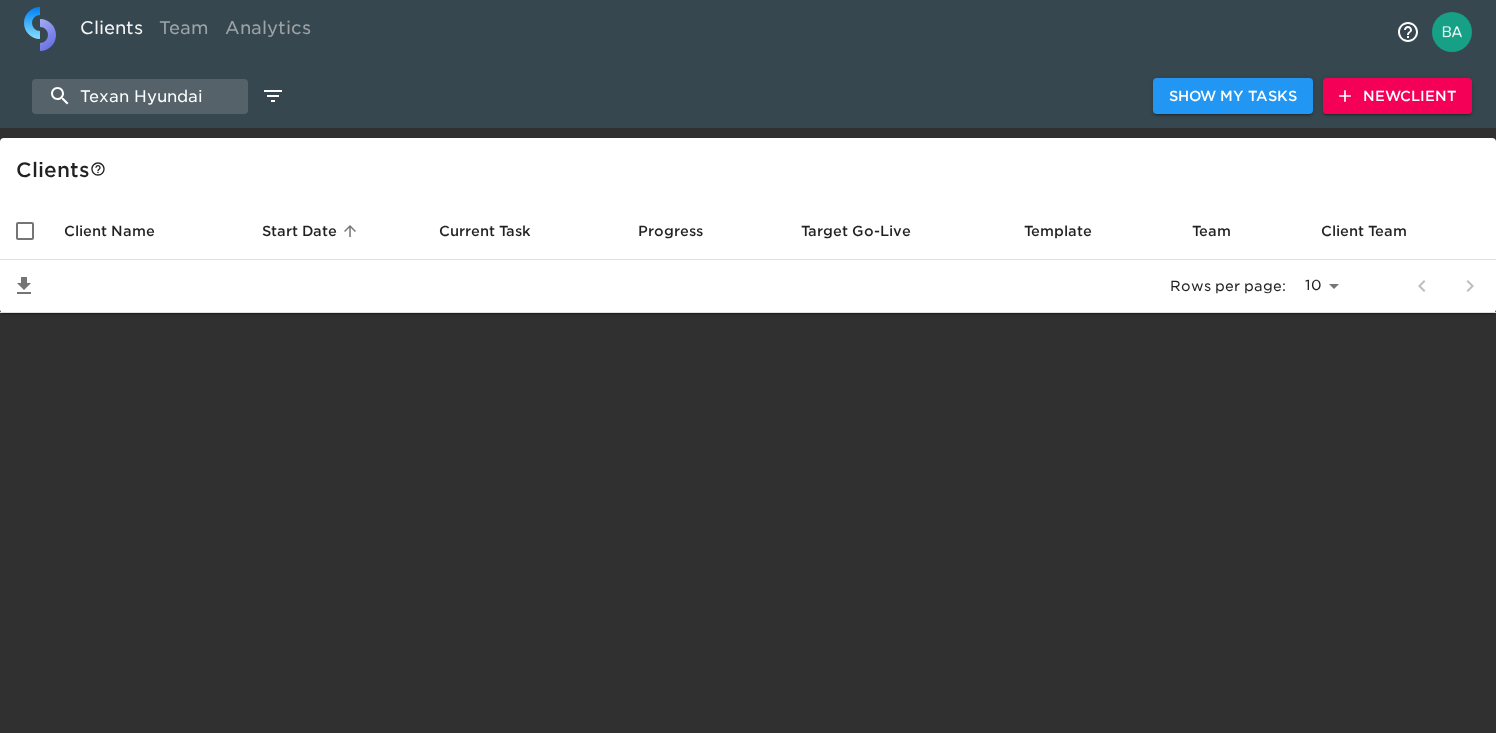 type on "Texan Hyundai" 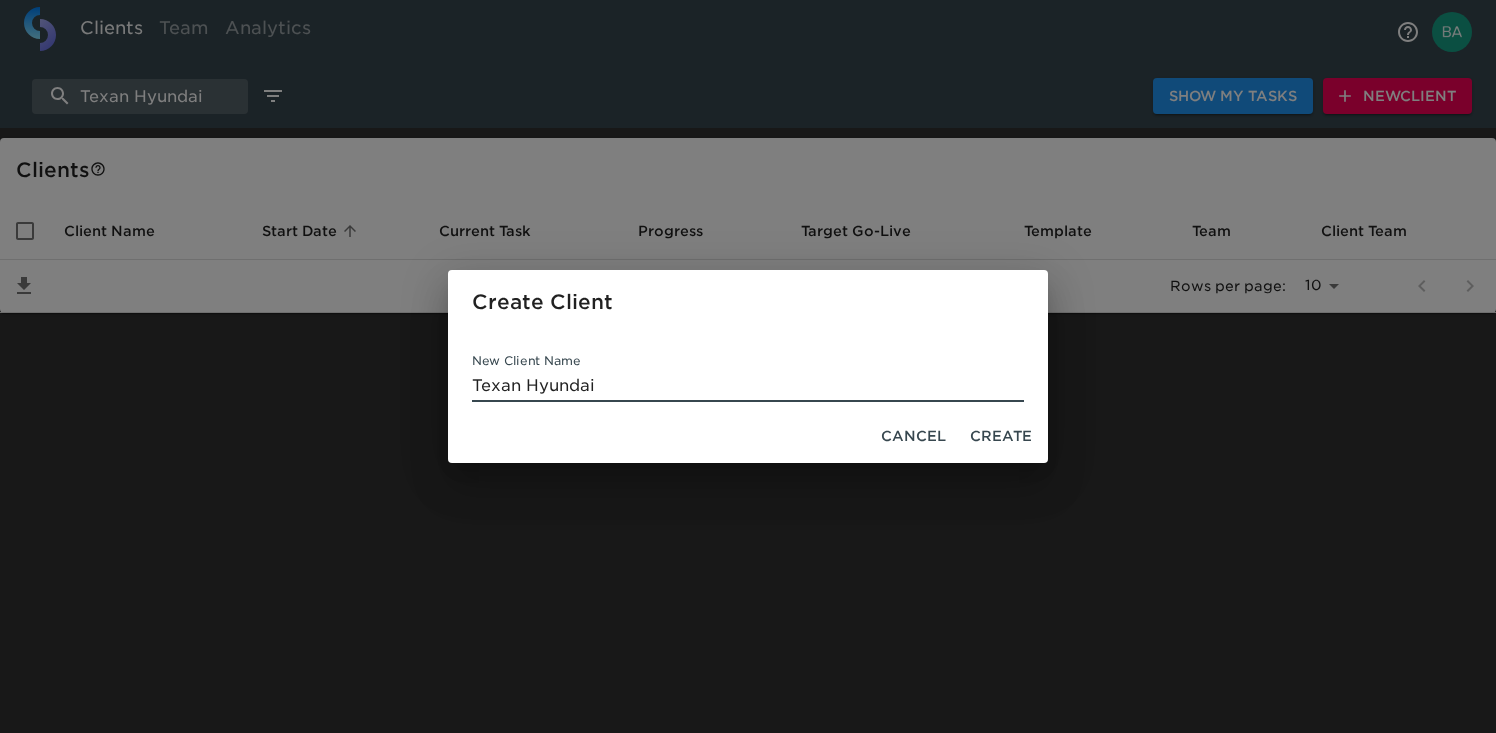 type on "Texan Hyundai" 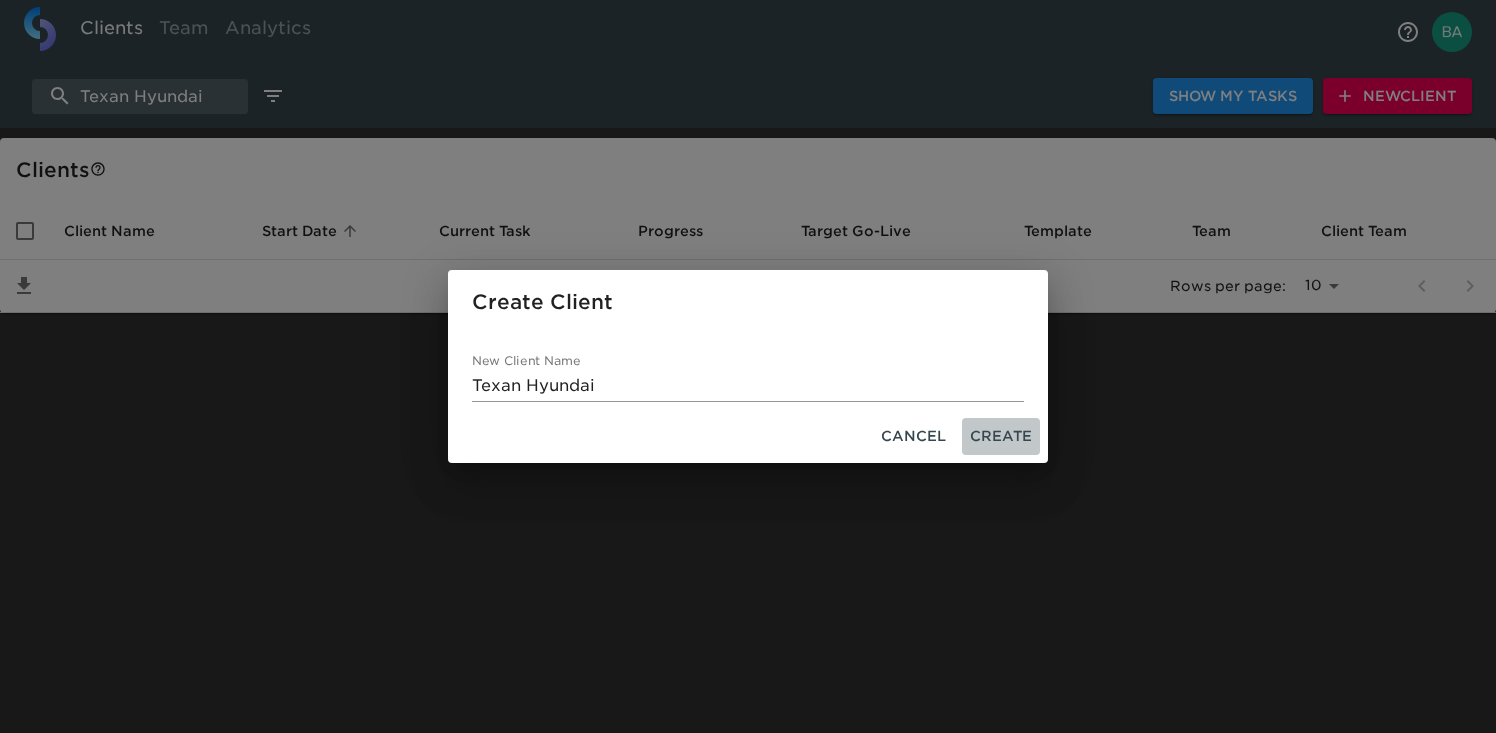 click on "Create" at bounding box center [1001, 436] 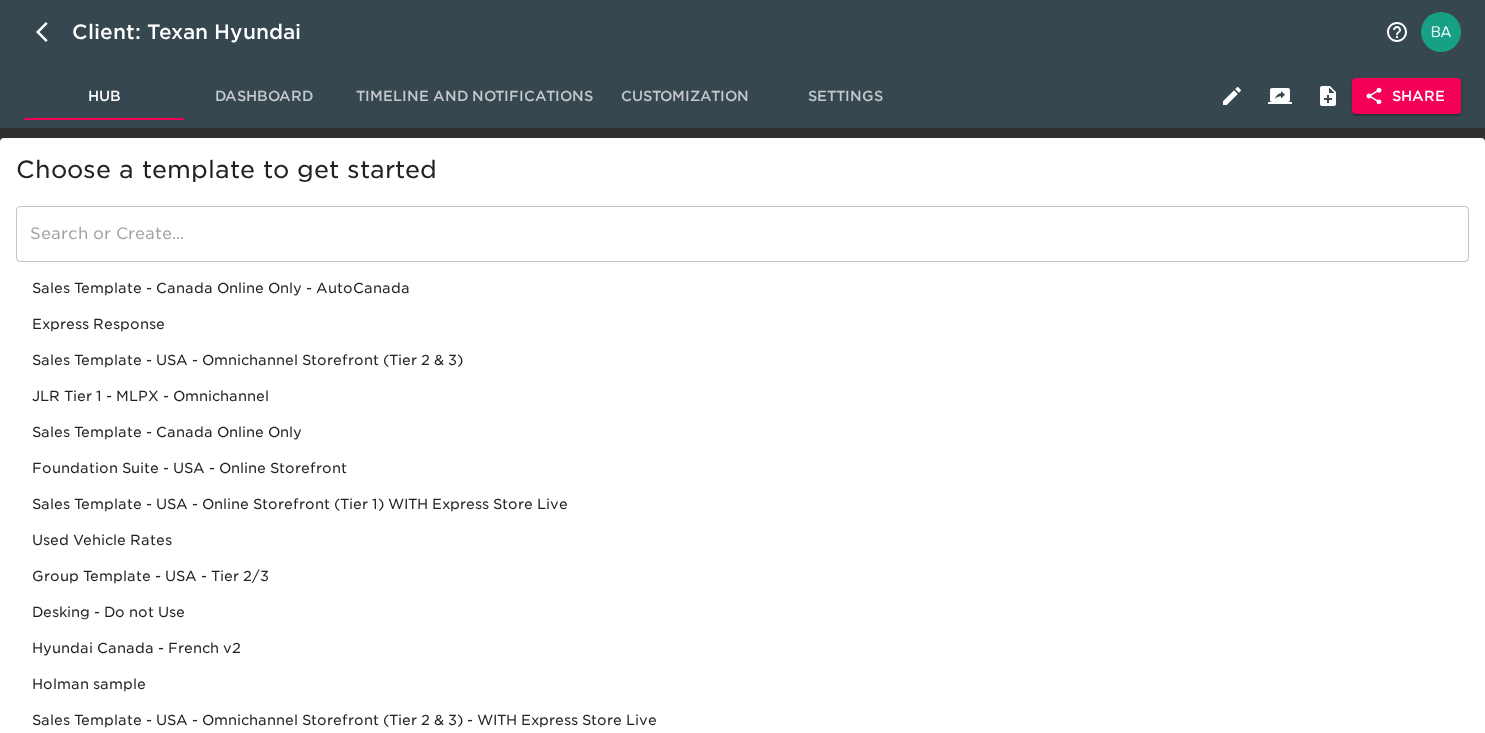 click on "Foundation Suite - USA - Online Storefront" 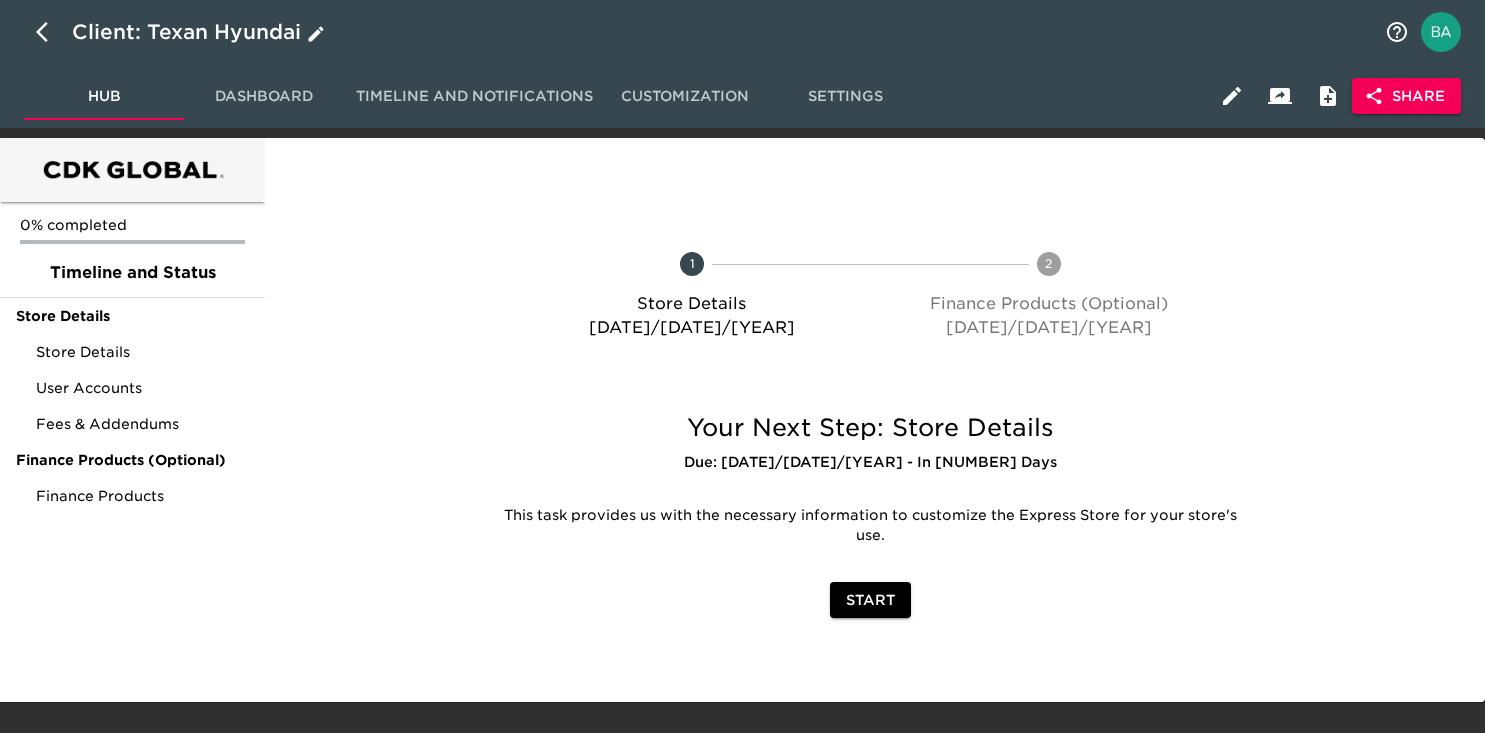 click 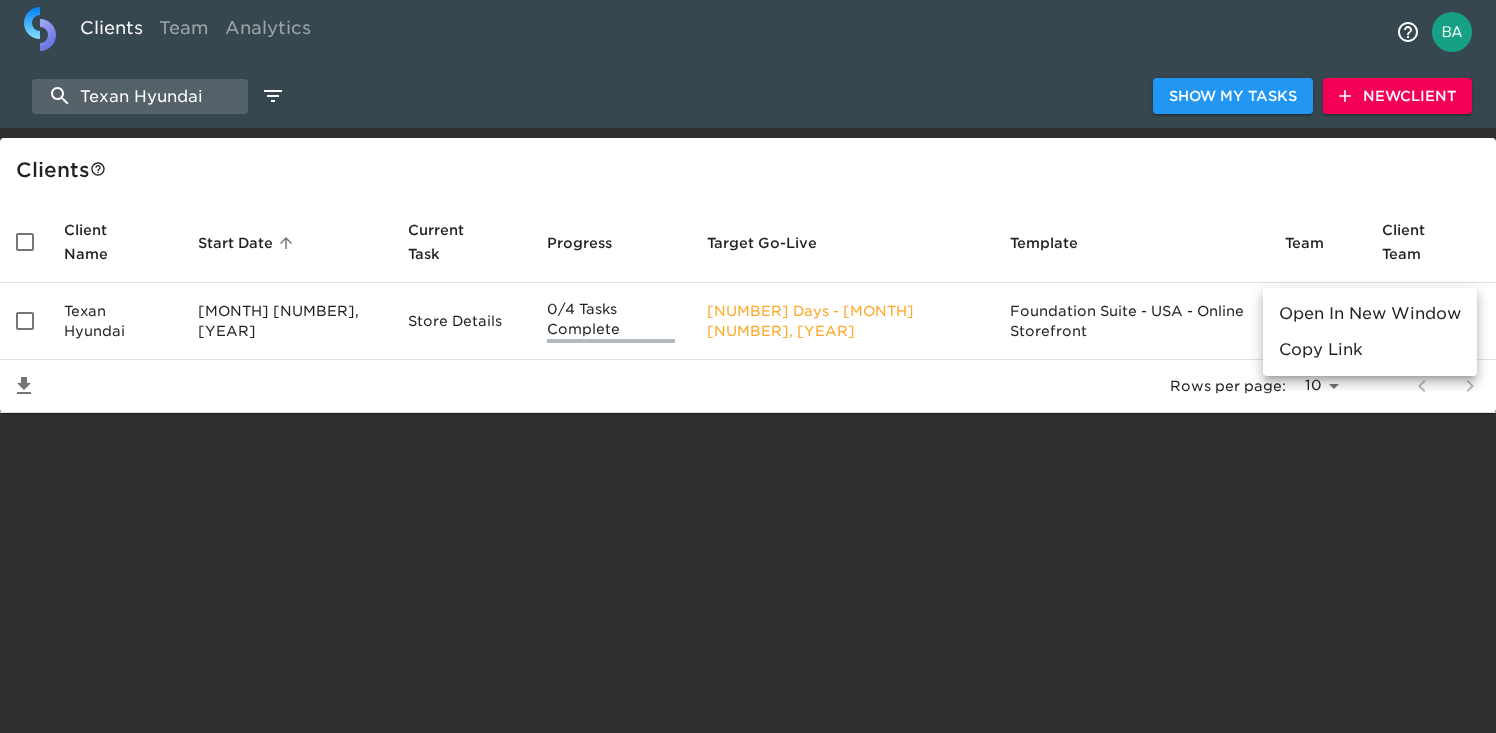 click at bounding box center [748, 366] 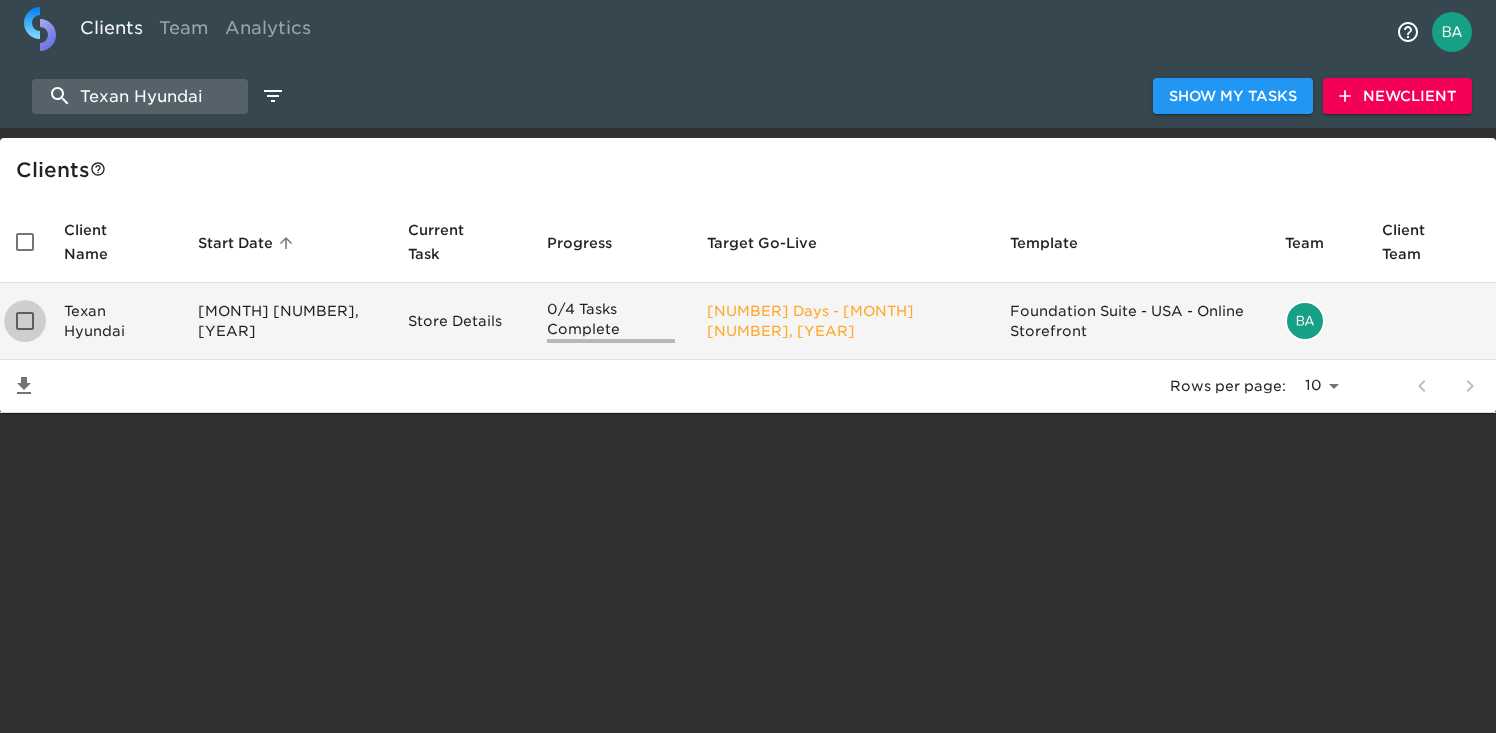 click at bounding box center [25, 321] 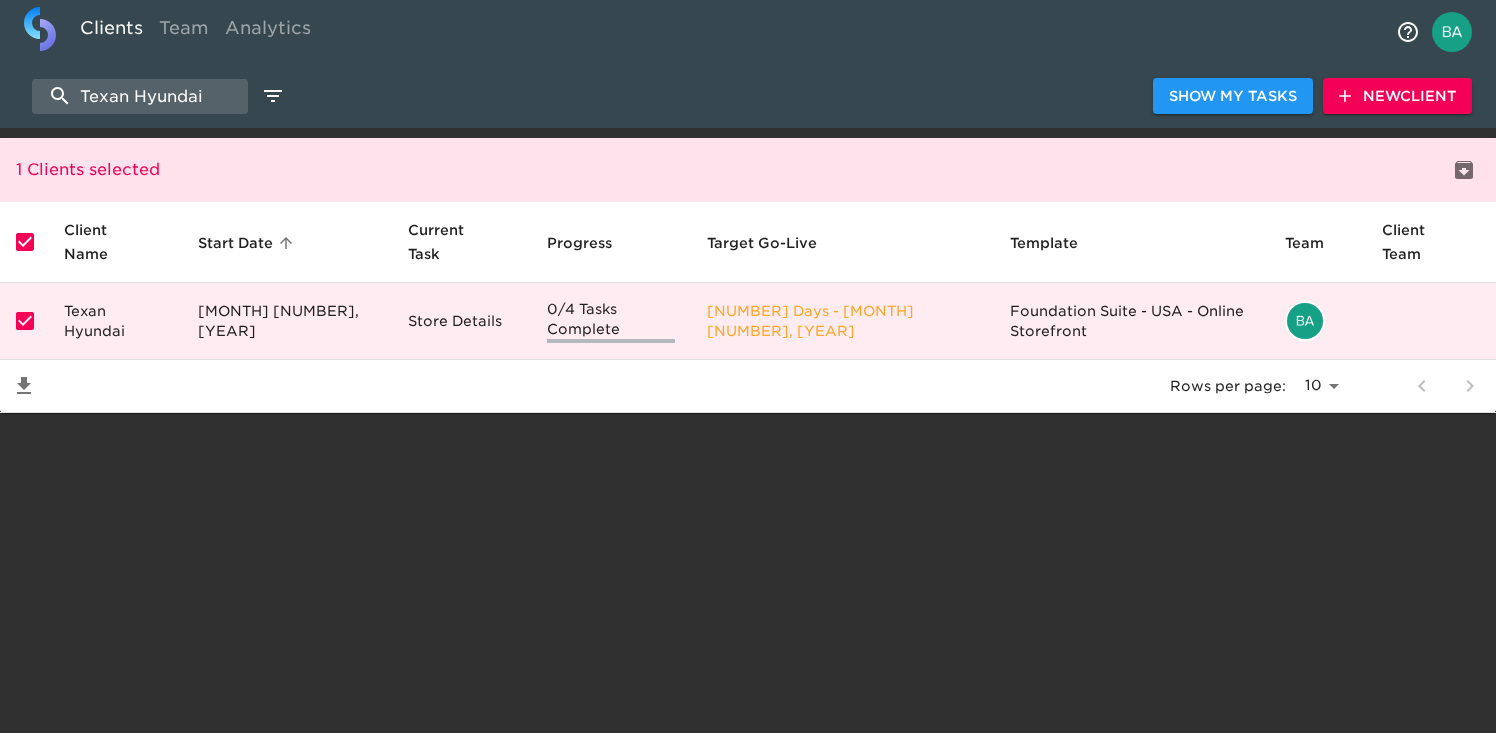 click at bounding box center (25, 321) 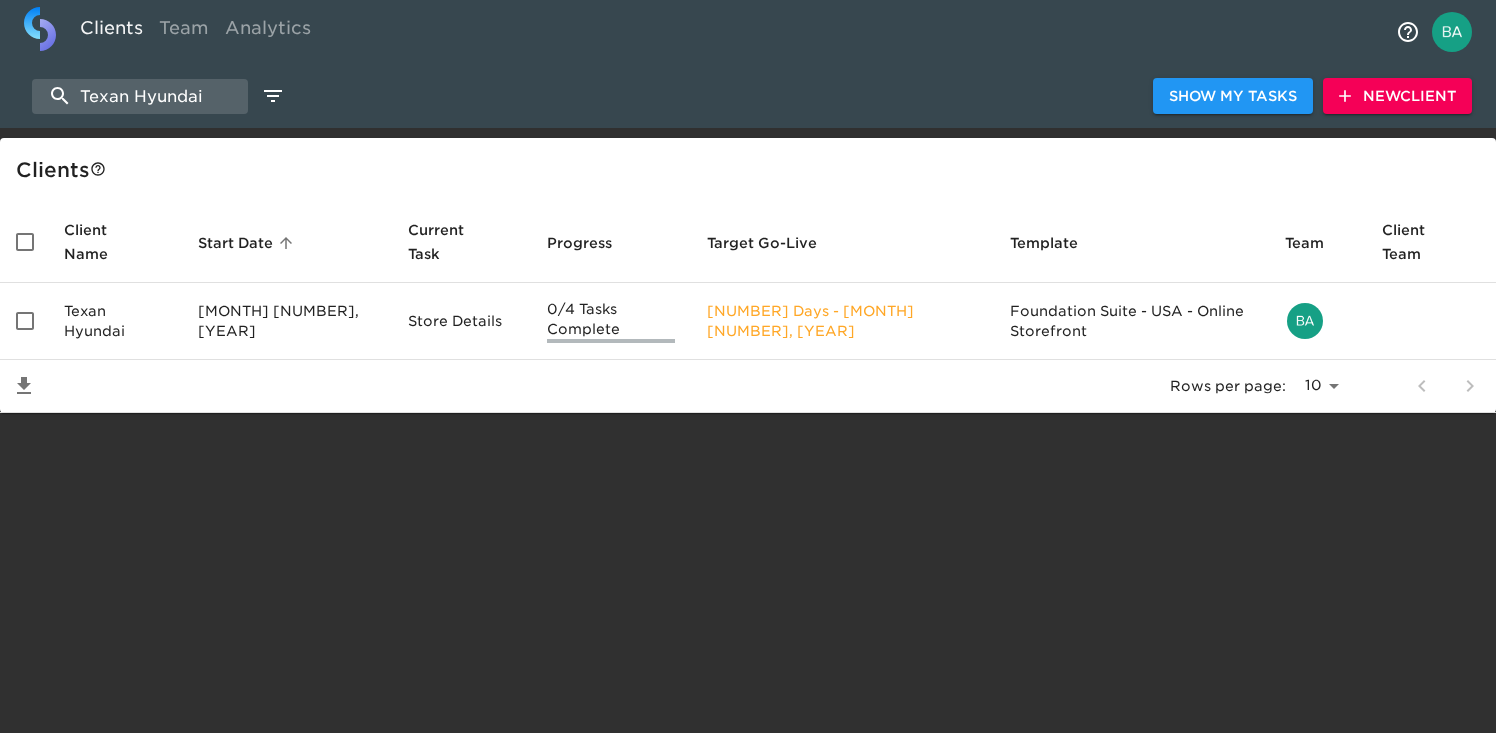 click on "New  Client" at bounding box center [1397, 96] 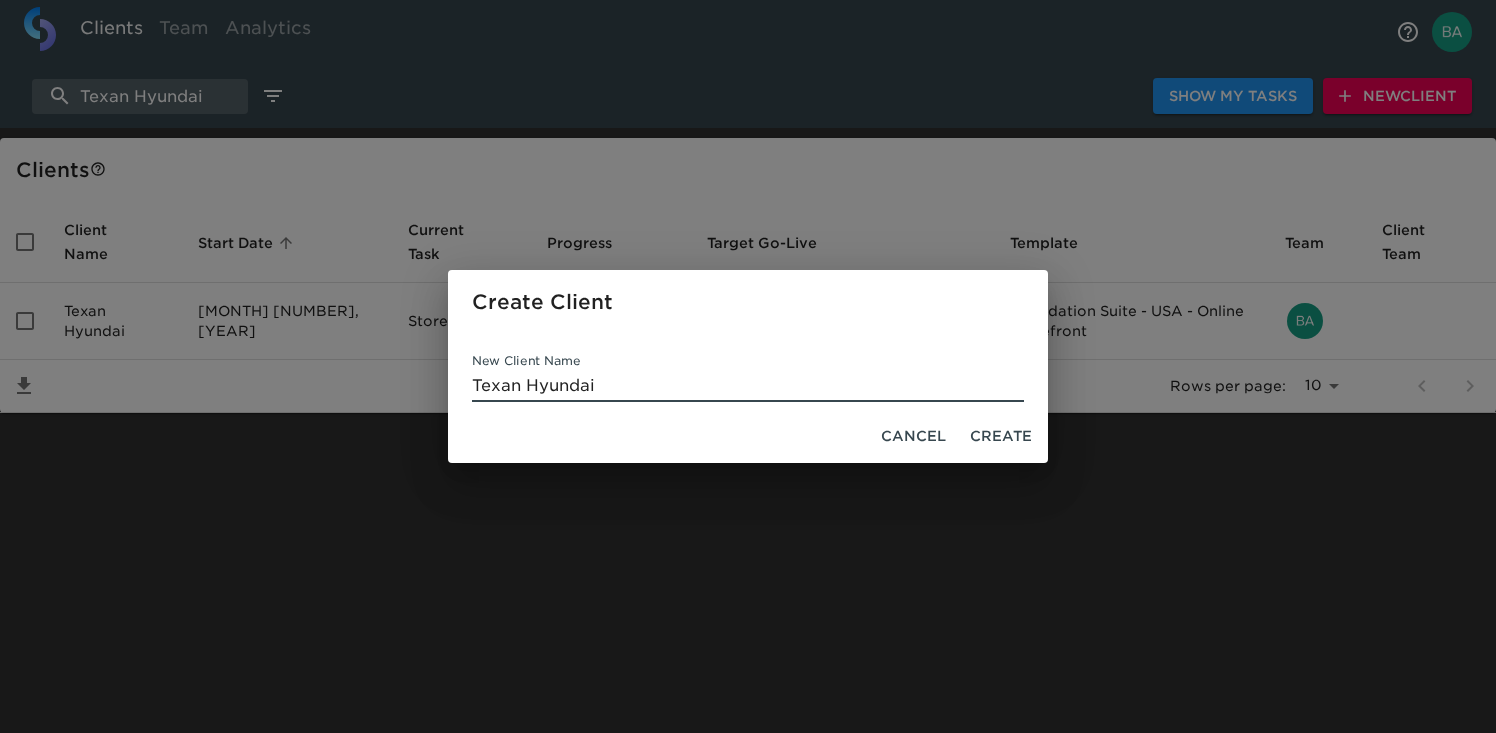type on "Texan Hyundai" 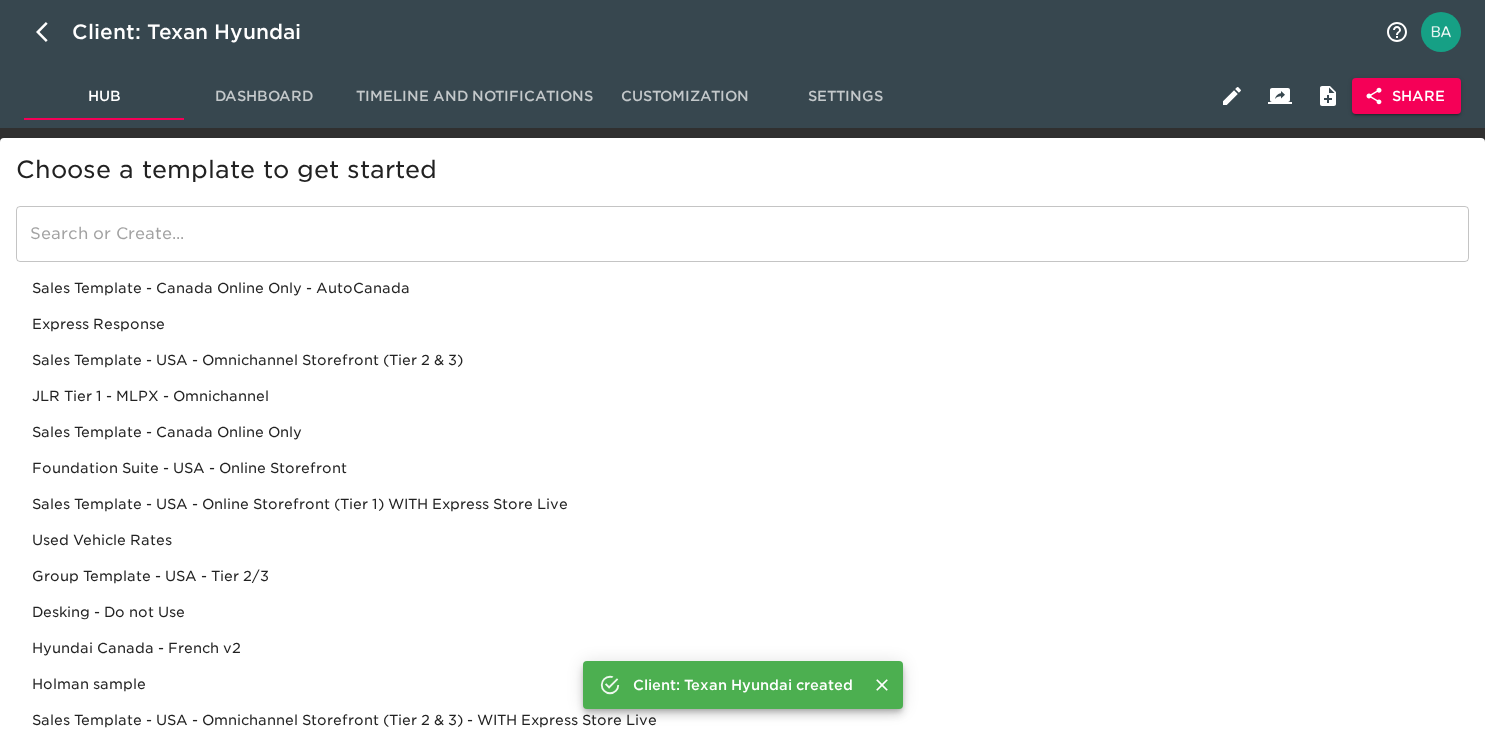 click at bounding box center [742, 234] 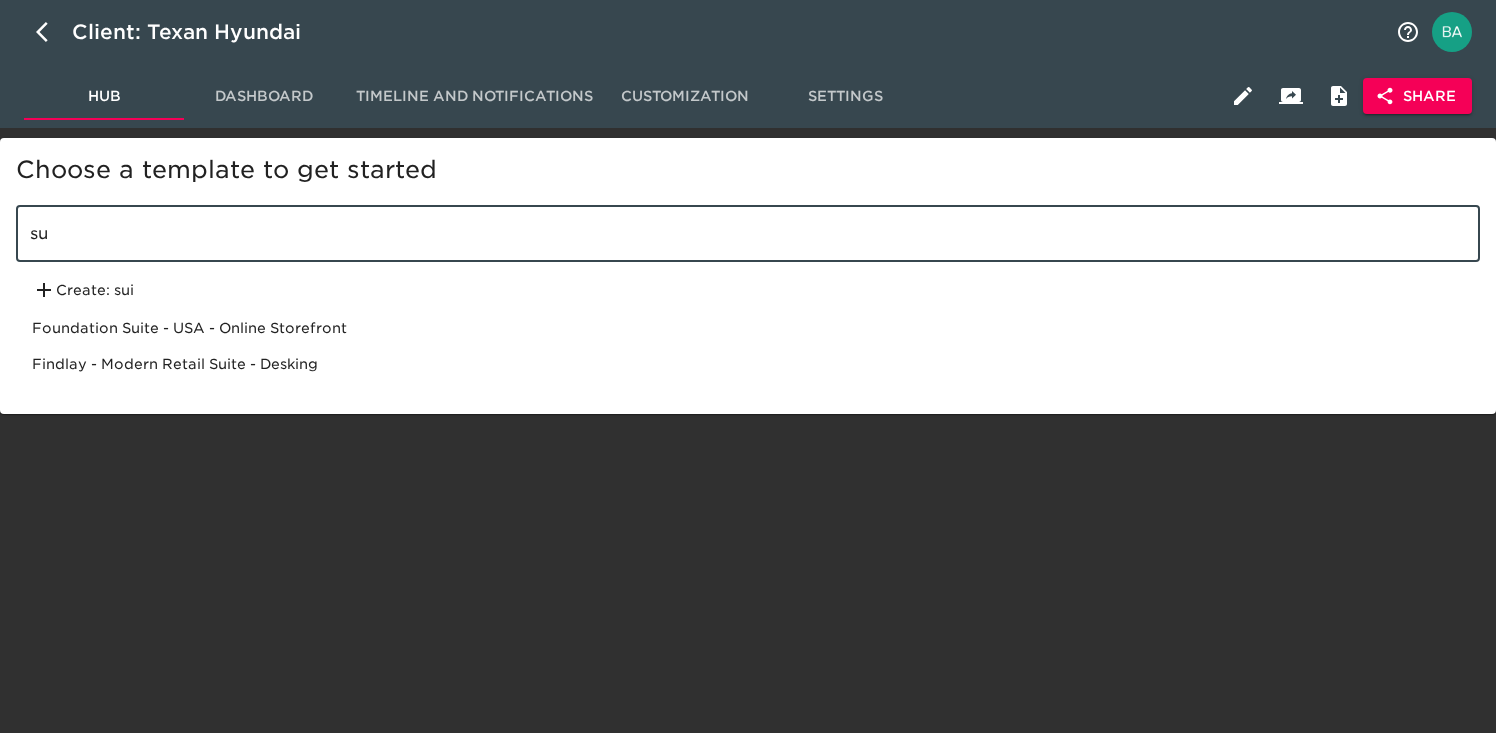 type on "s" 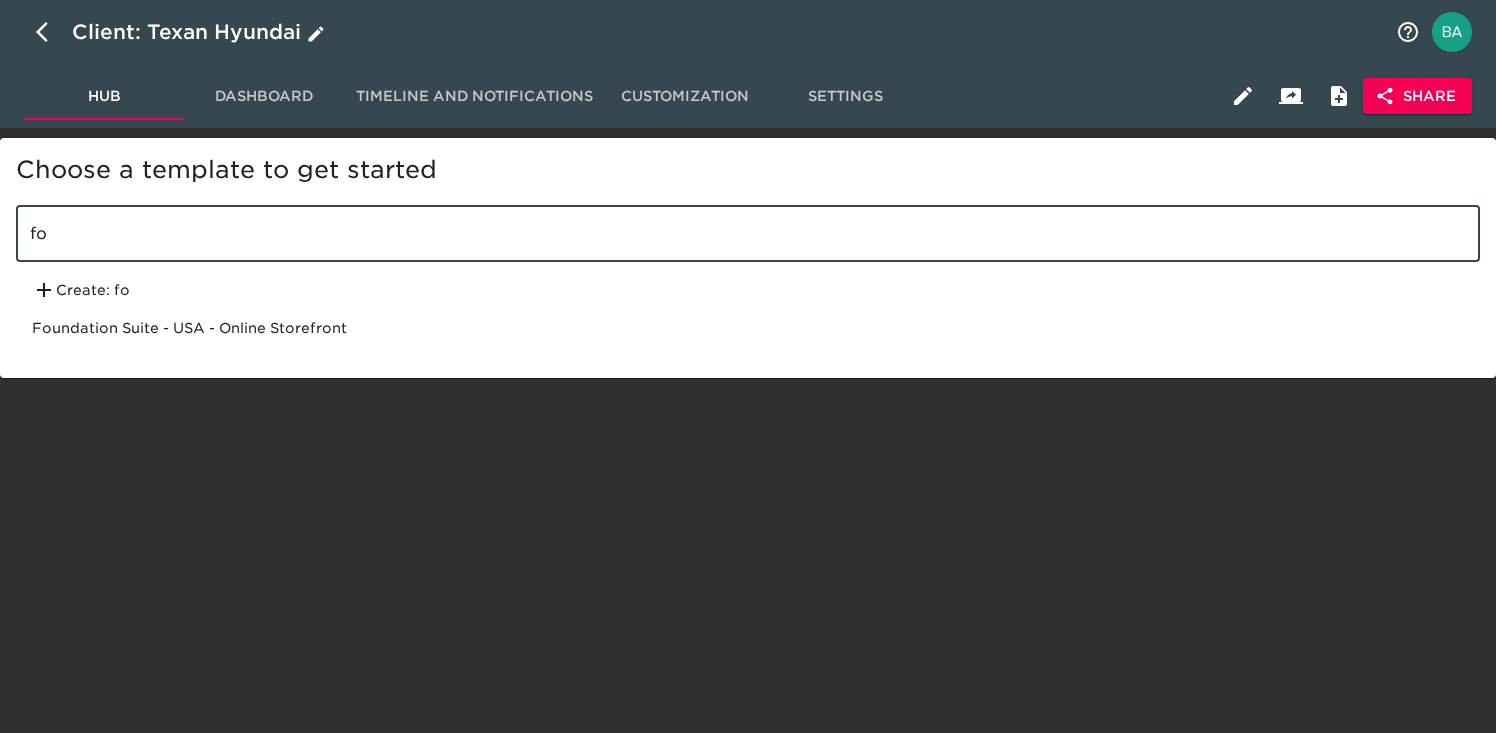 type on "f" 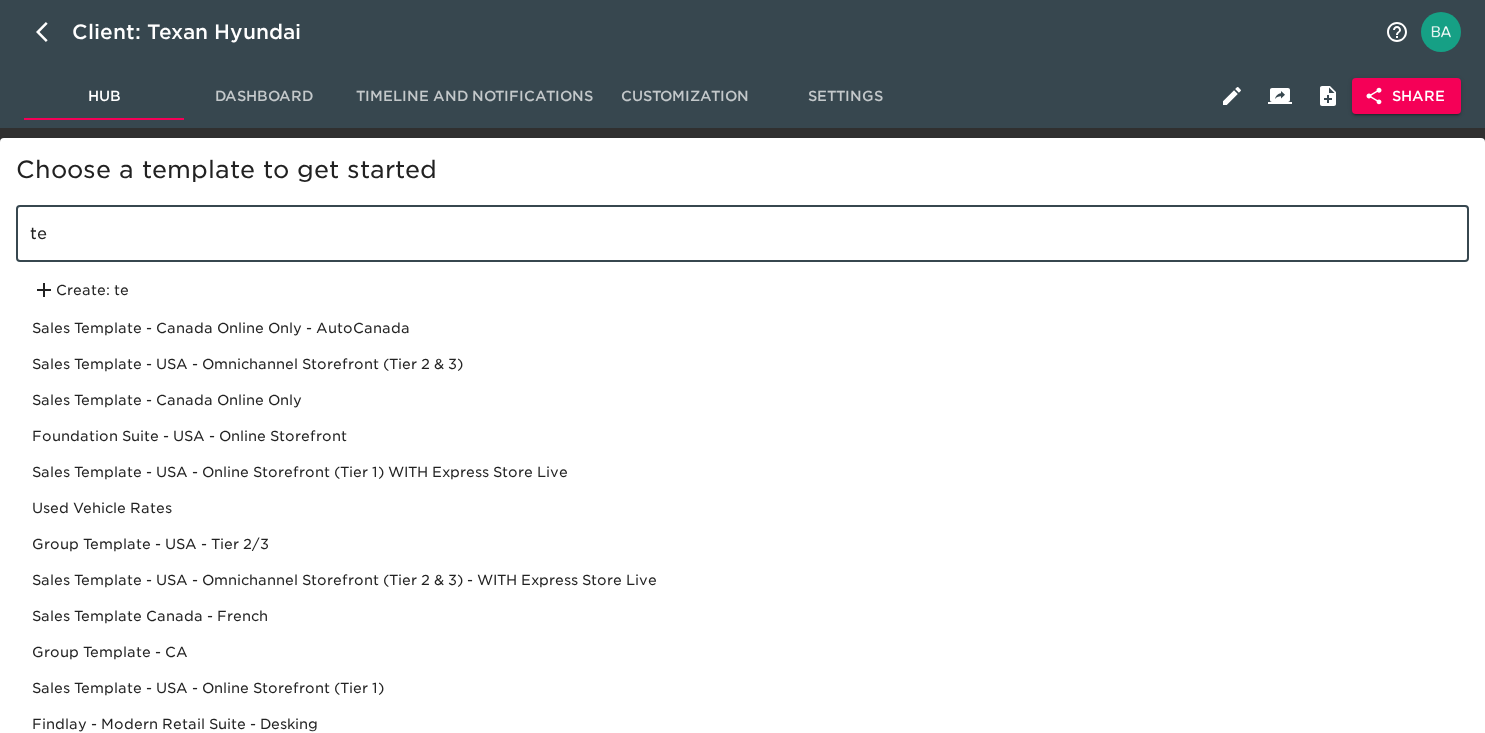 type on "t" 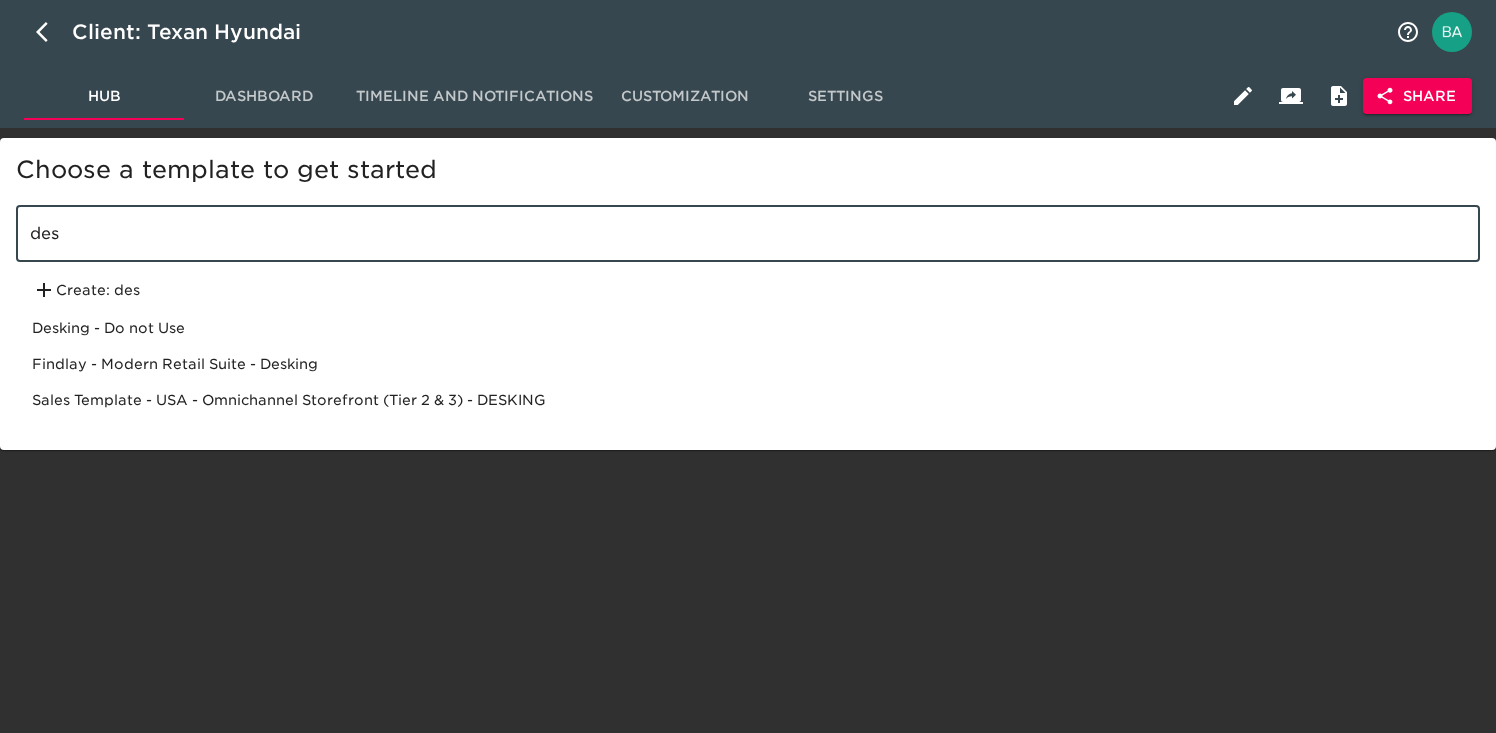 type on "des" 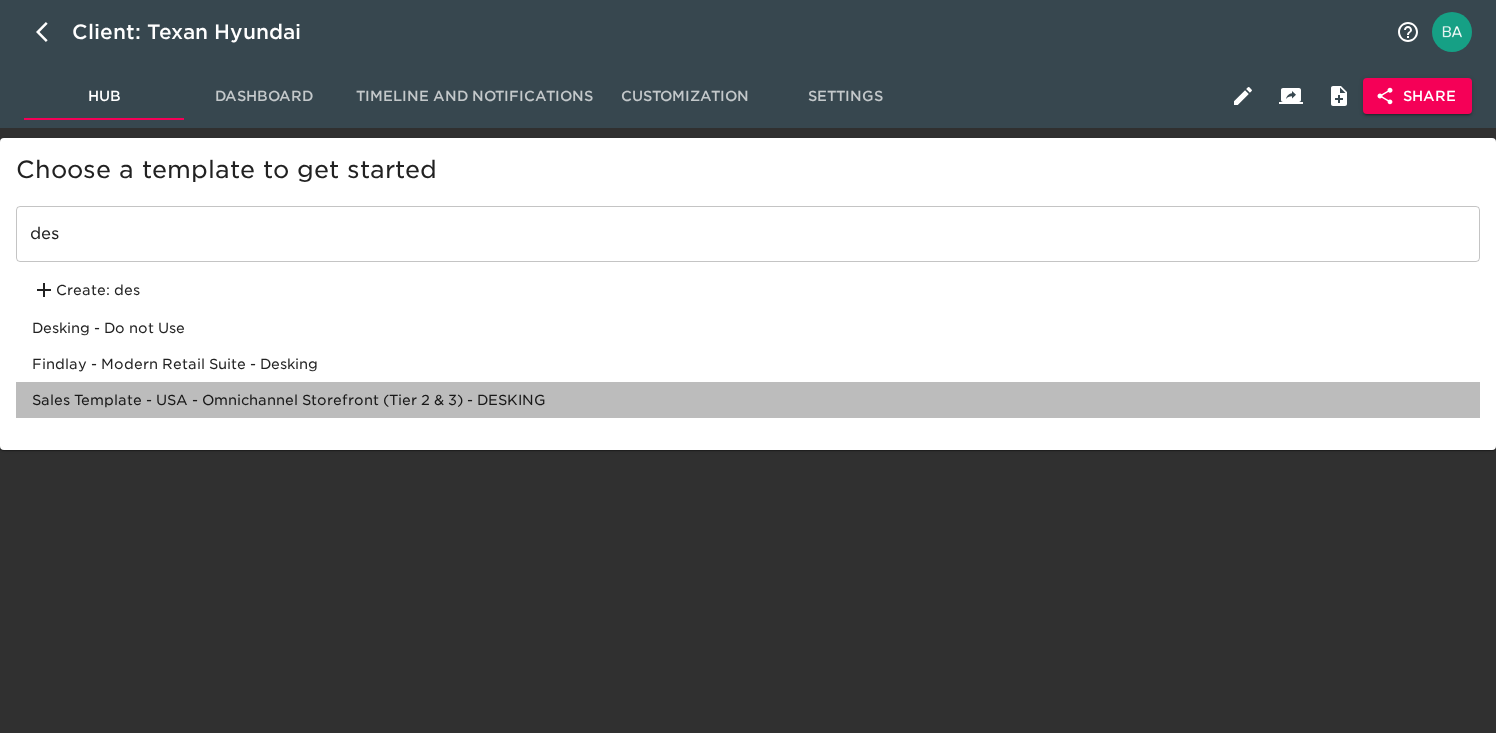 click on "Sales Template - USA - Omnichannel Storefront (Tier 2 & 3) - DESKING" at bounding box center [748, 400] 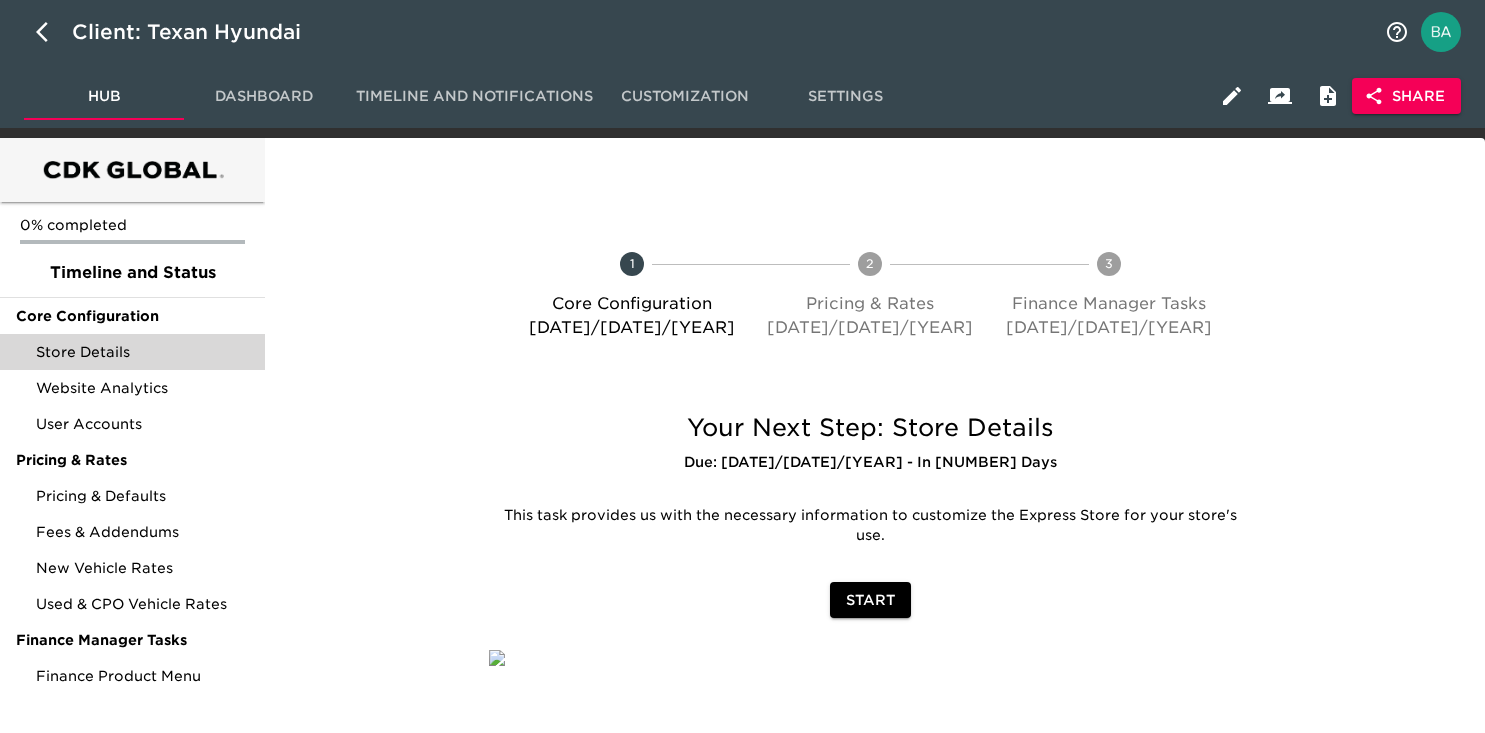 click on "Store Details" at bounding box center (142, 352) 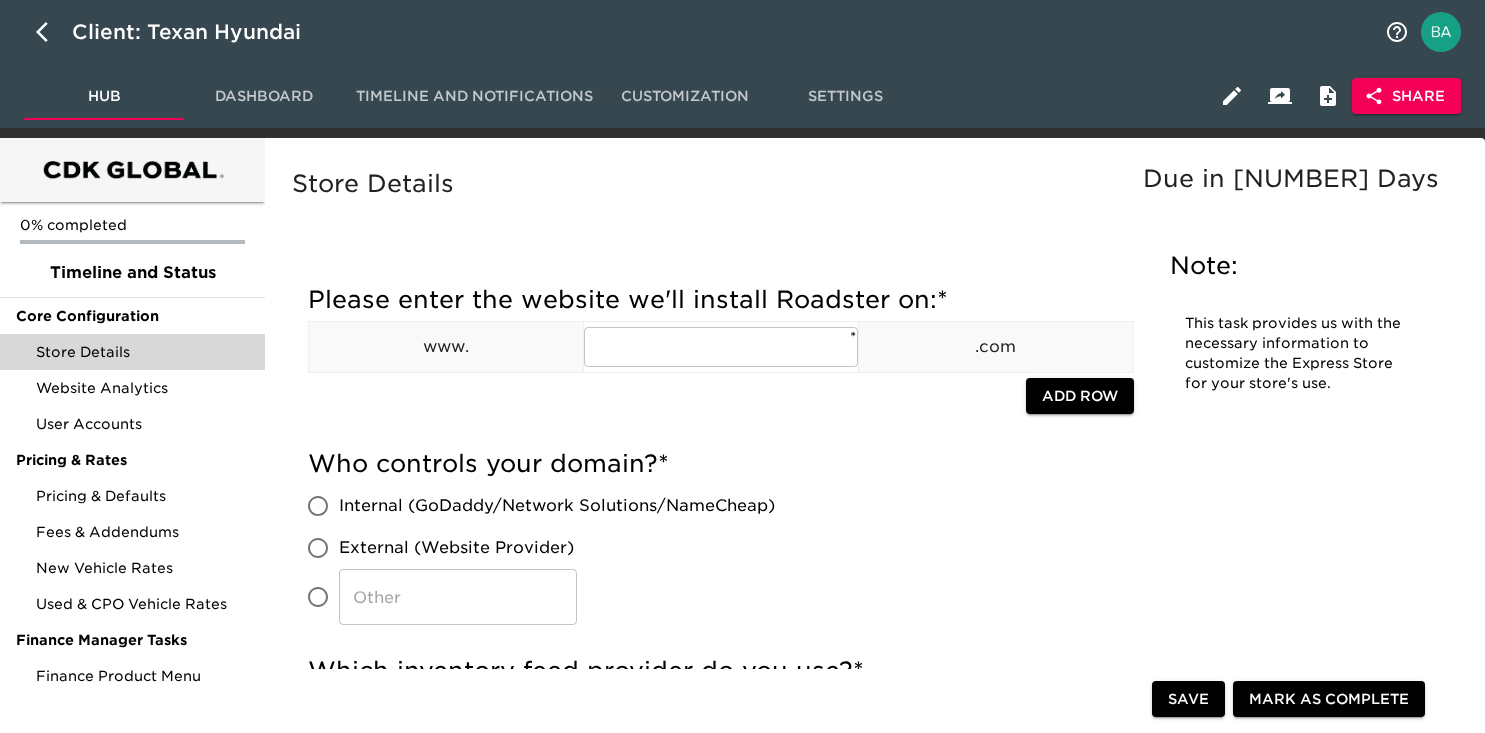 click on "Share" at bounding box center (1406, 96) 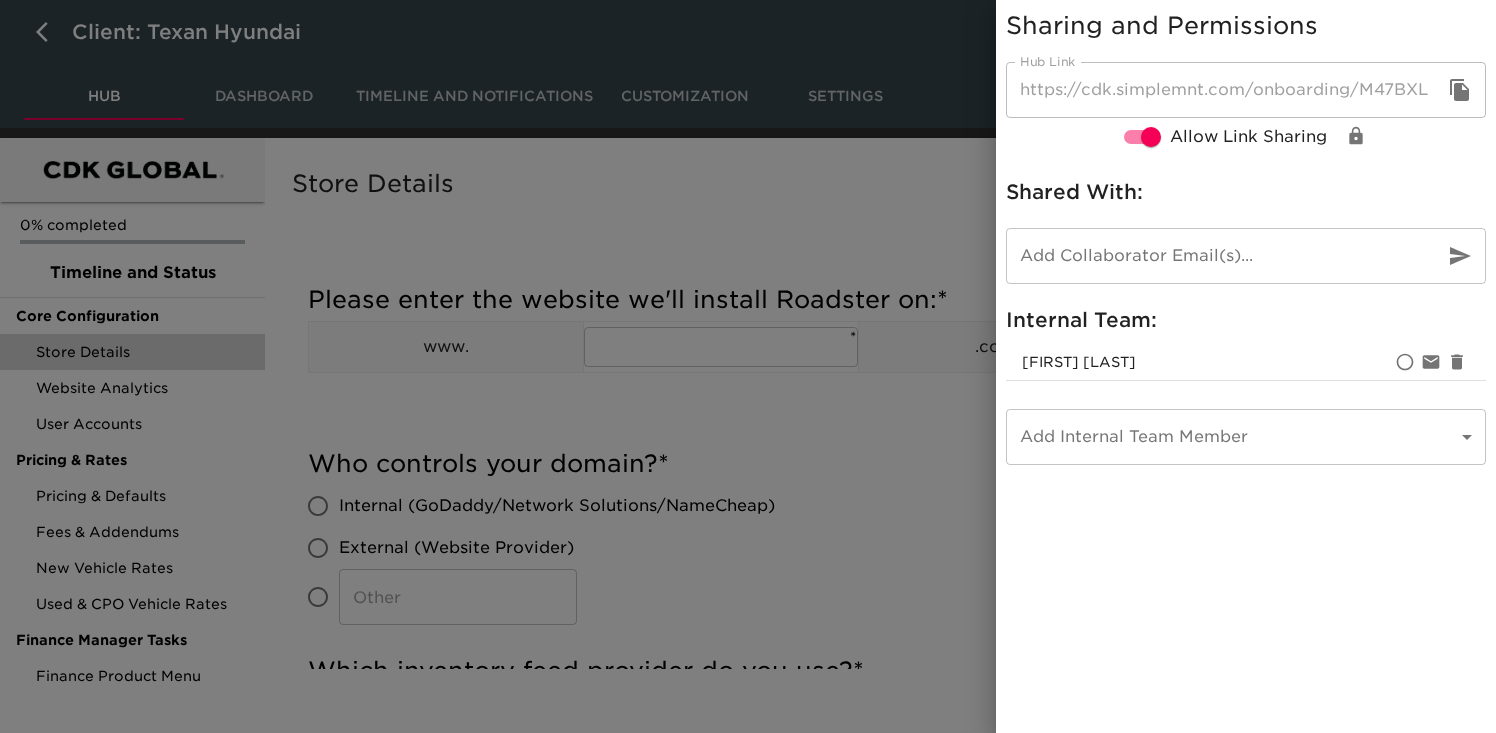 click 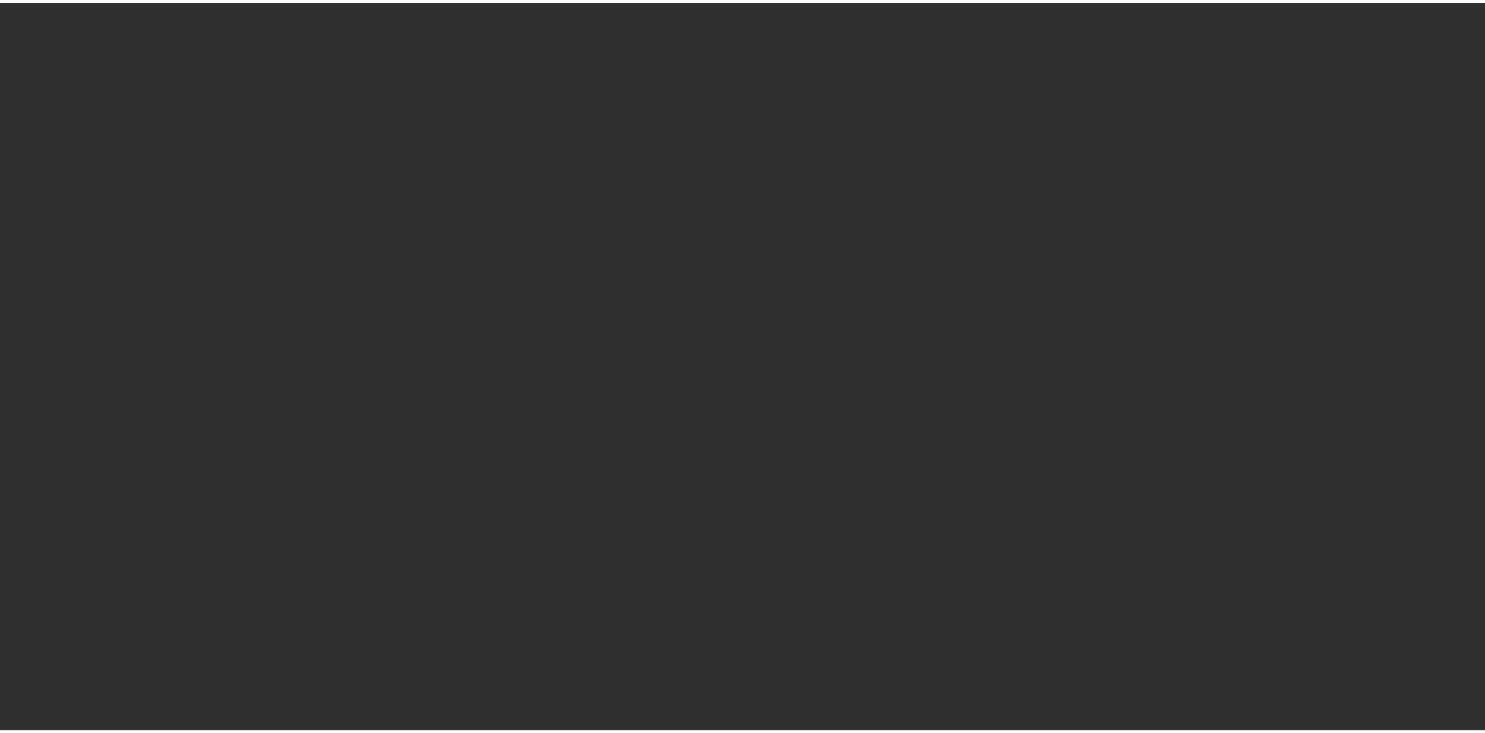 scroll, scrollTop: 0, scrollLeft: 0, axis: both 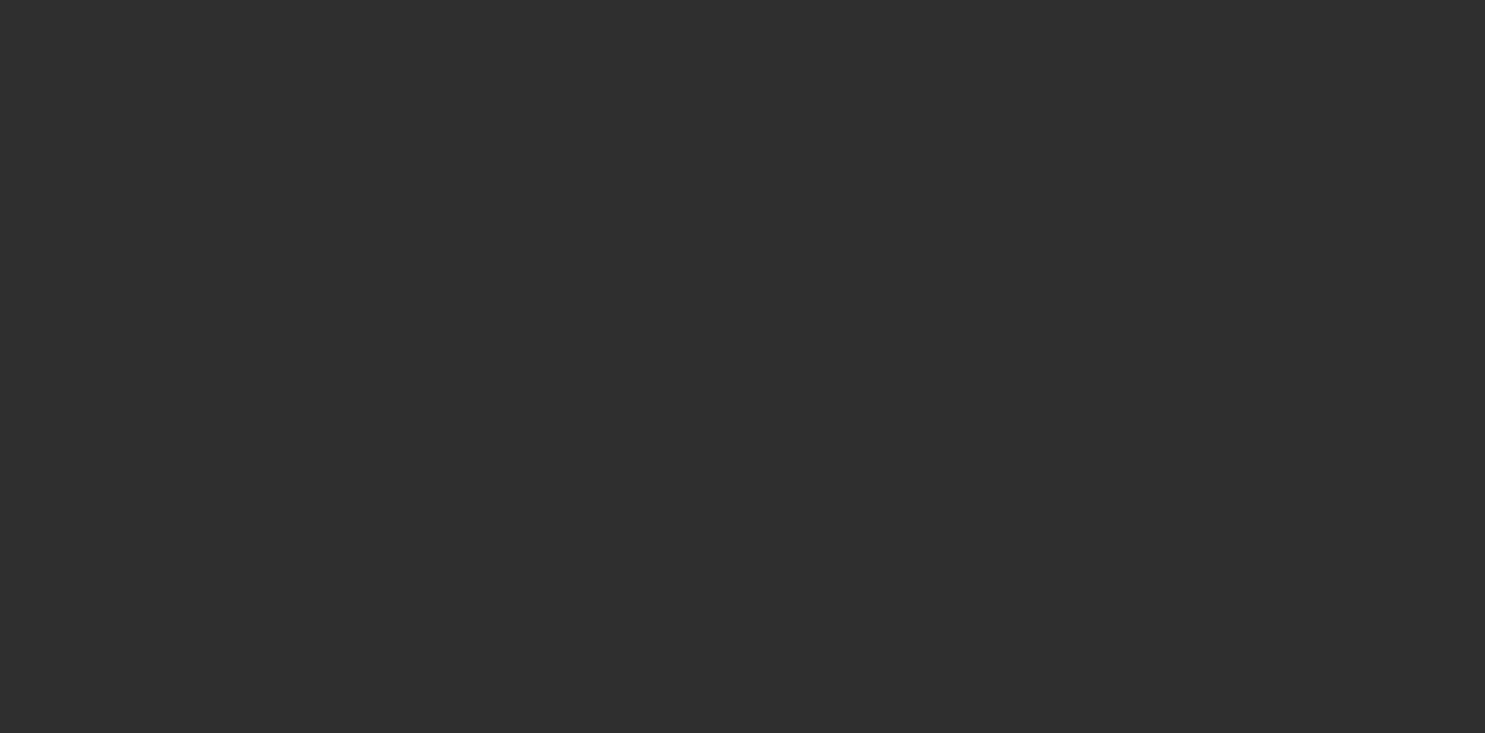 select on "10" 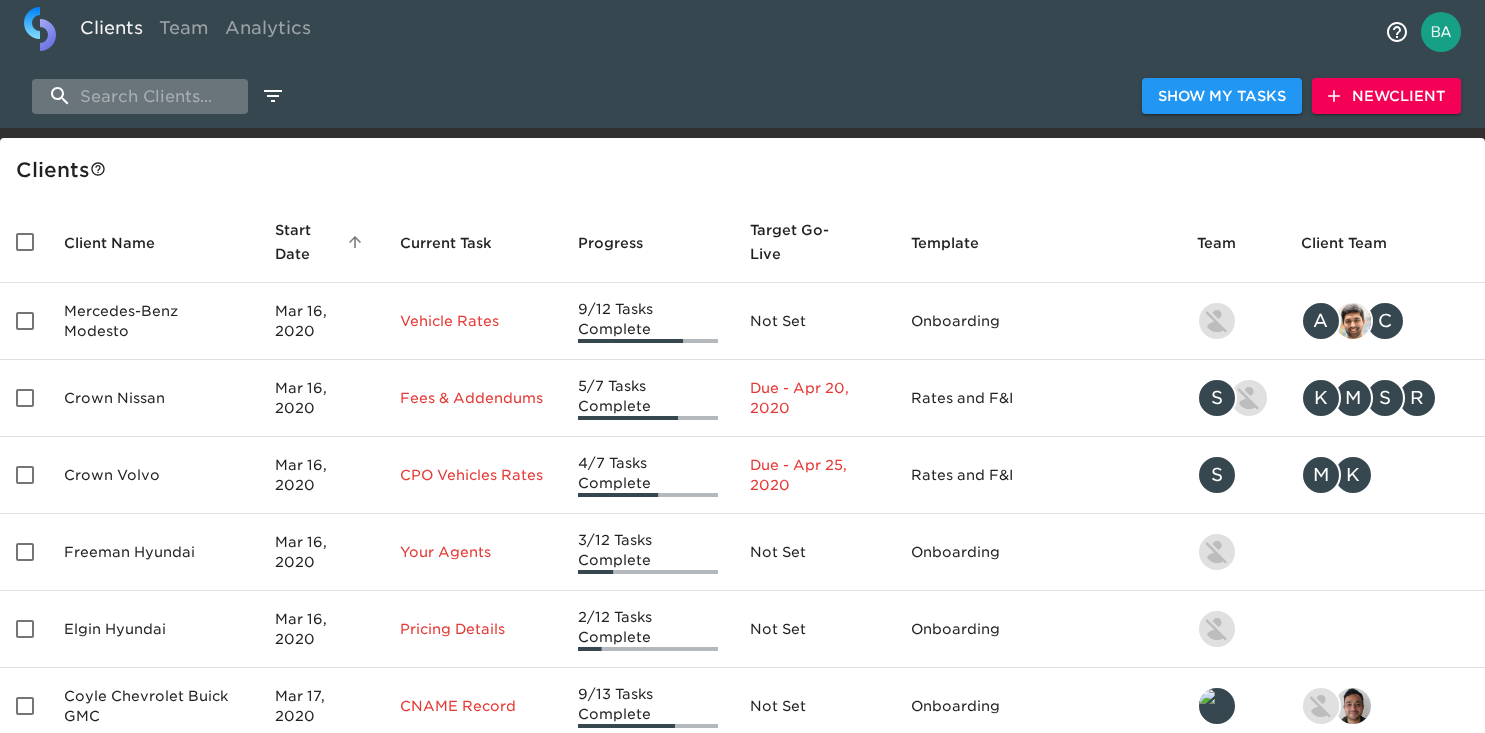 click at bounding box center [140, 96] 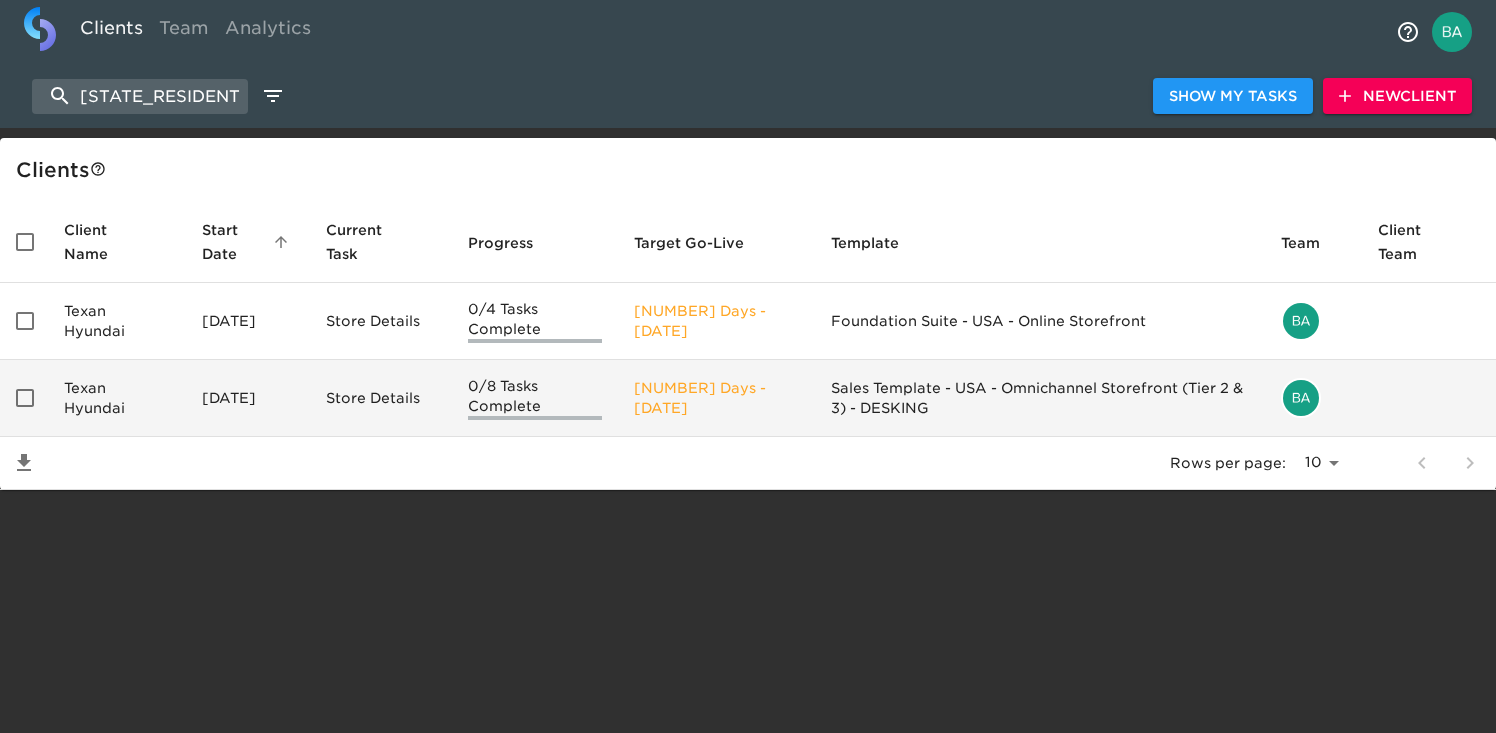type on "texan" 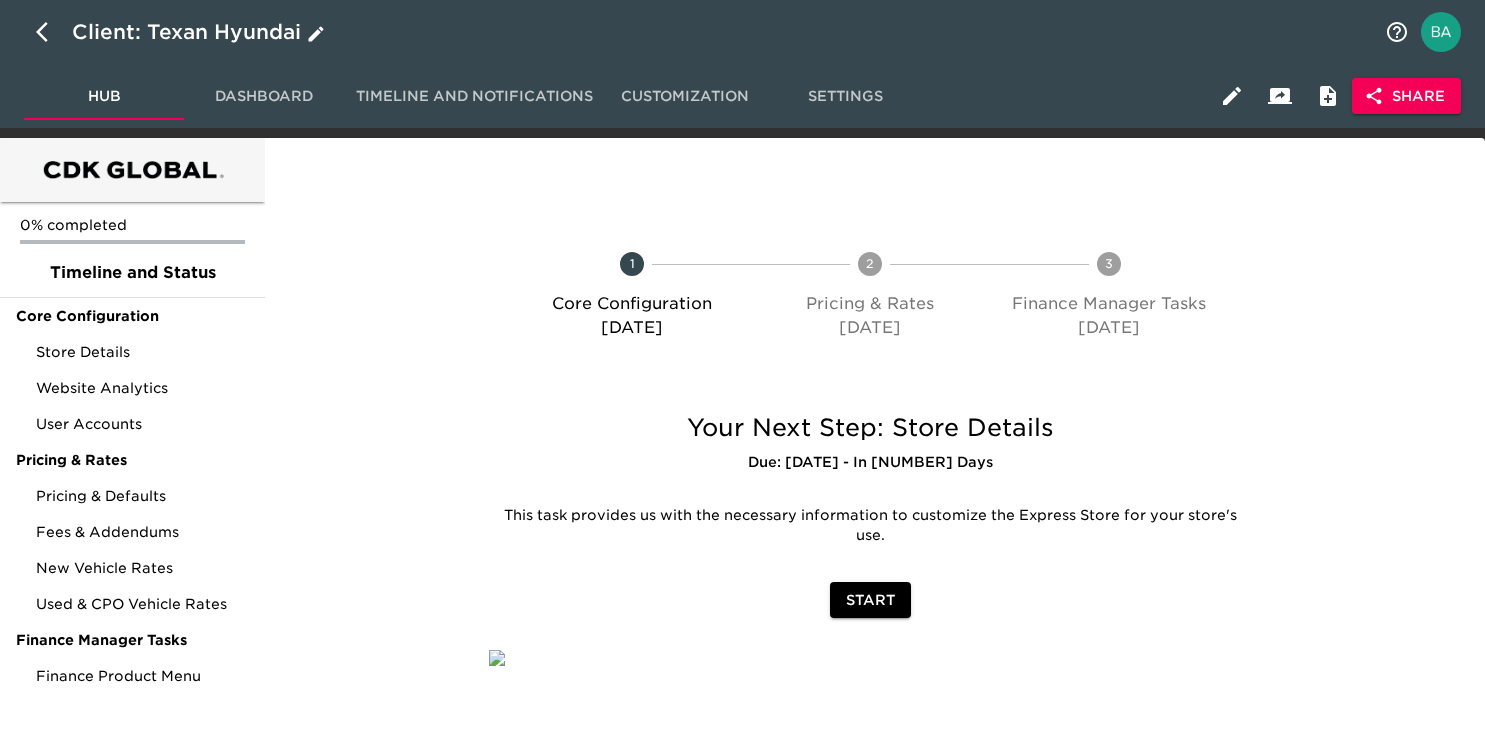 click on "Client:   Texan Hyundai" at bounding box center (200, 32) 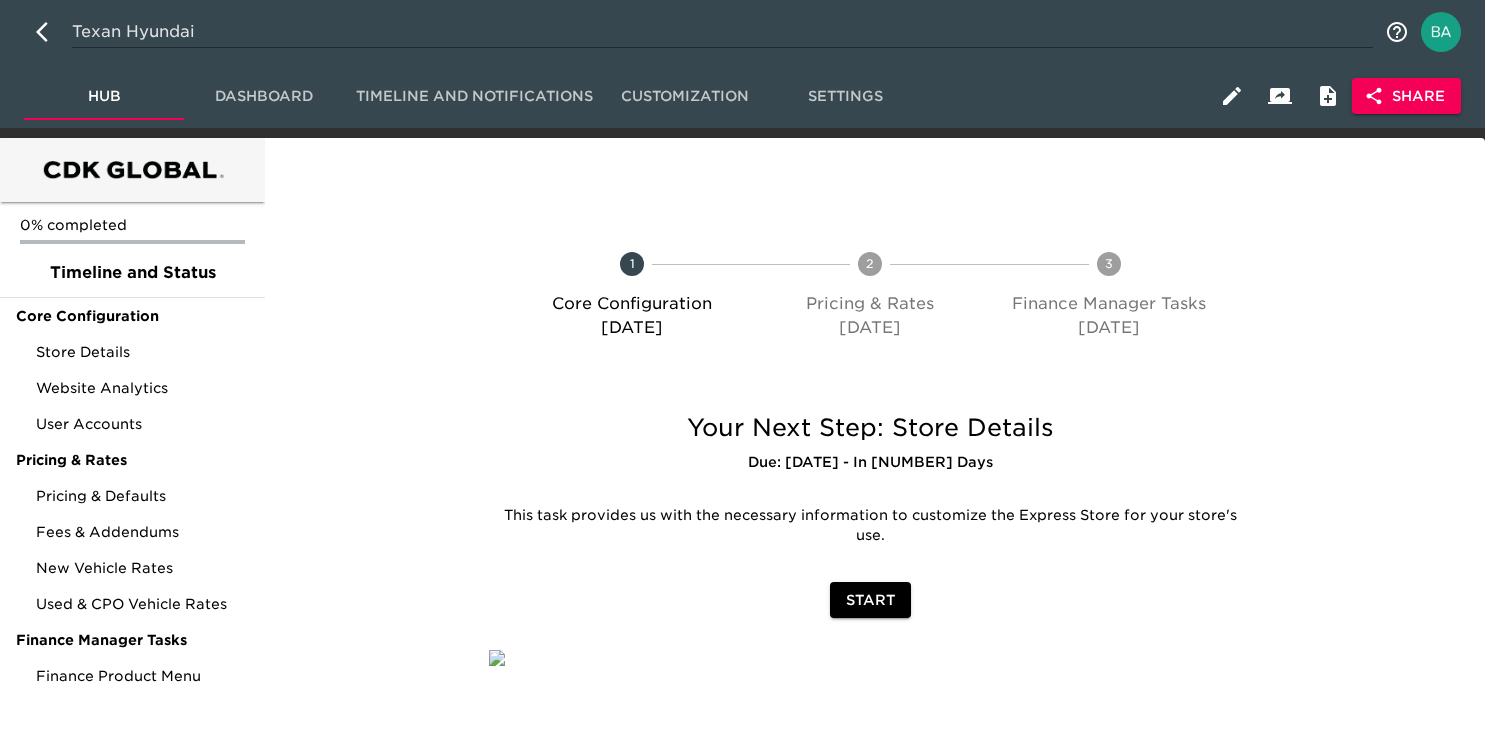 click on "Texan Hyundai" at bounding box center [722, 32] 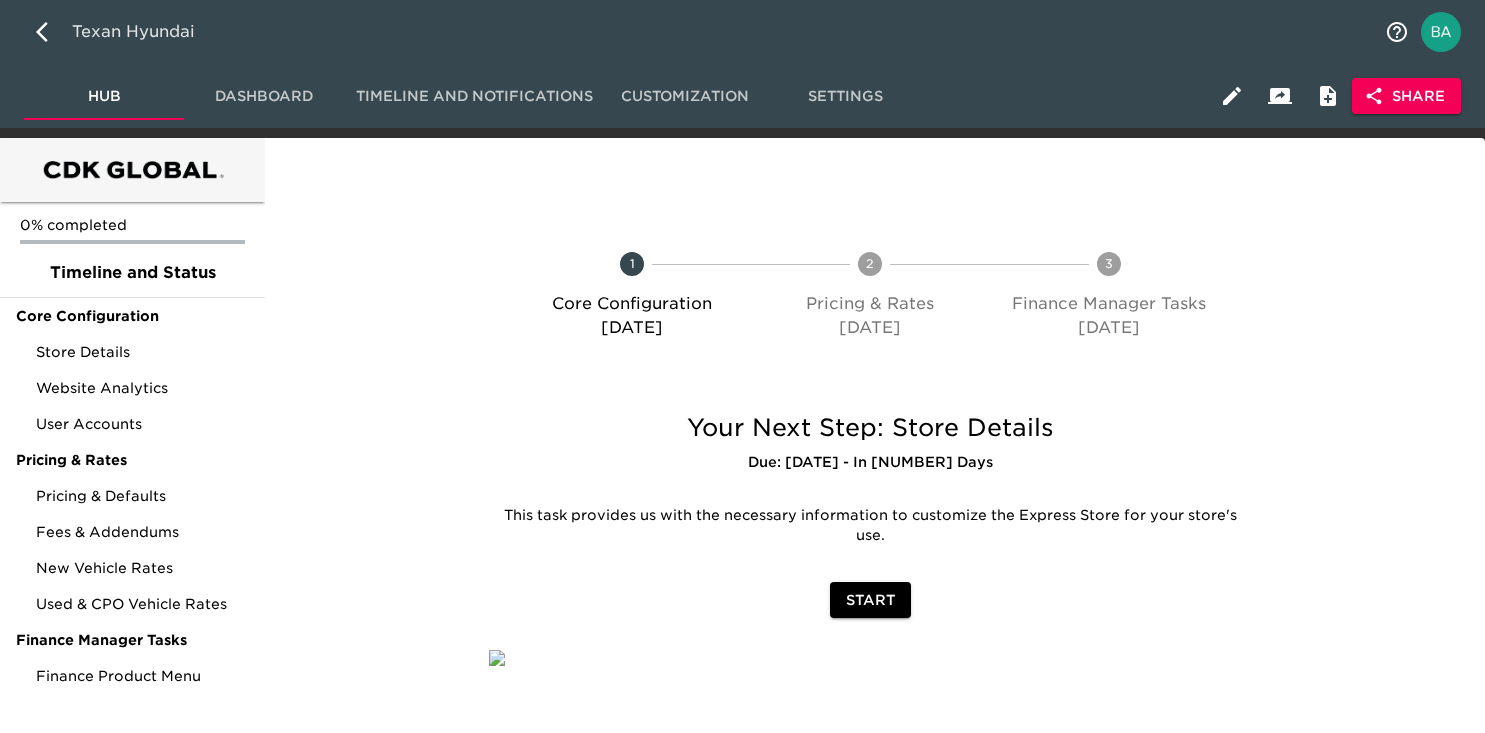 click on "Texan Hyundai" at bounding box center (722, 32) 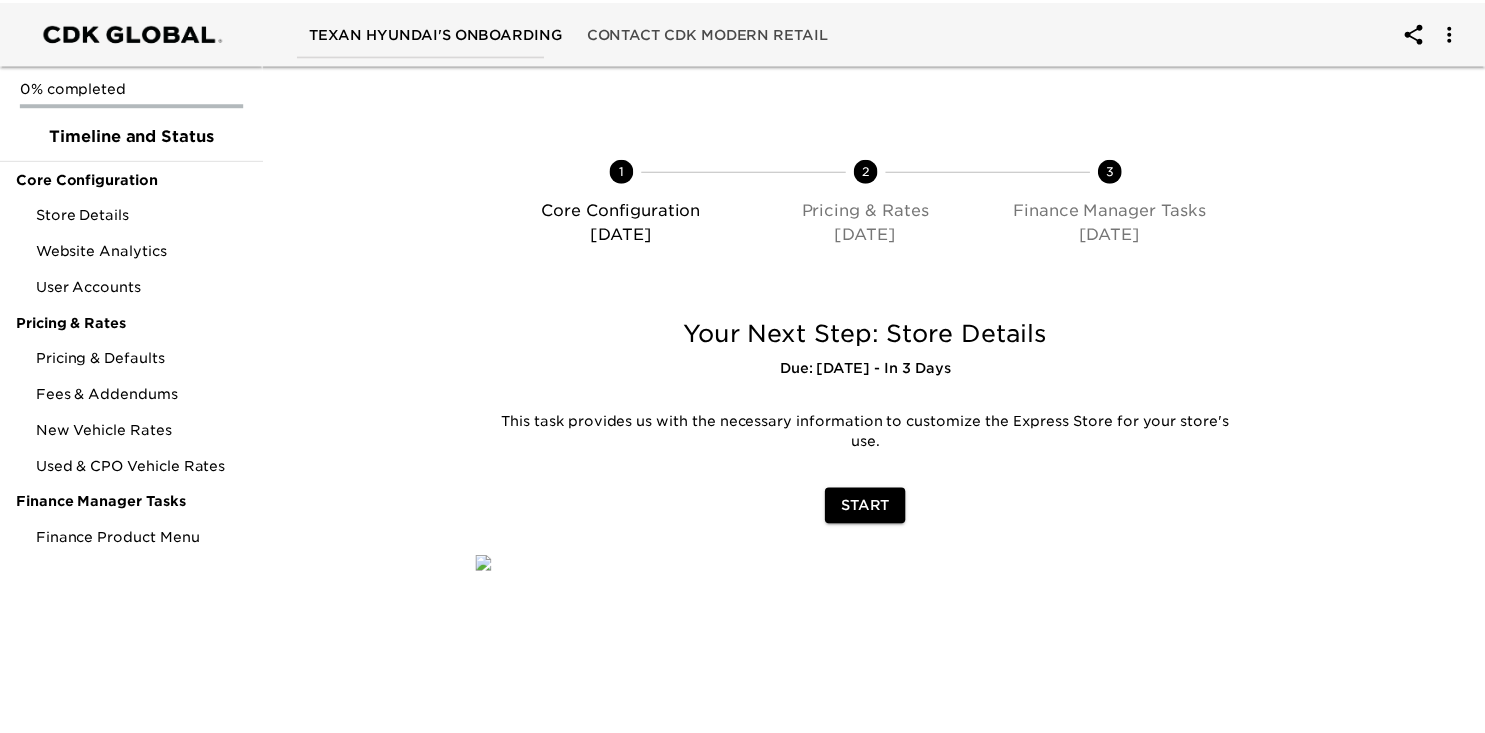 scroll, scrollTop: 0, scrollLeft: 0, axis: both 